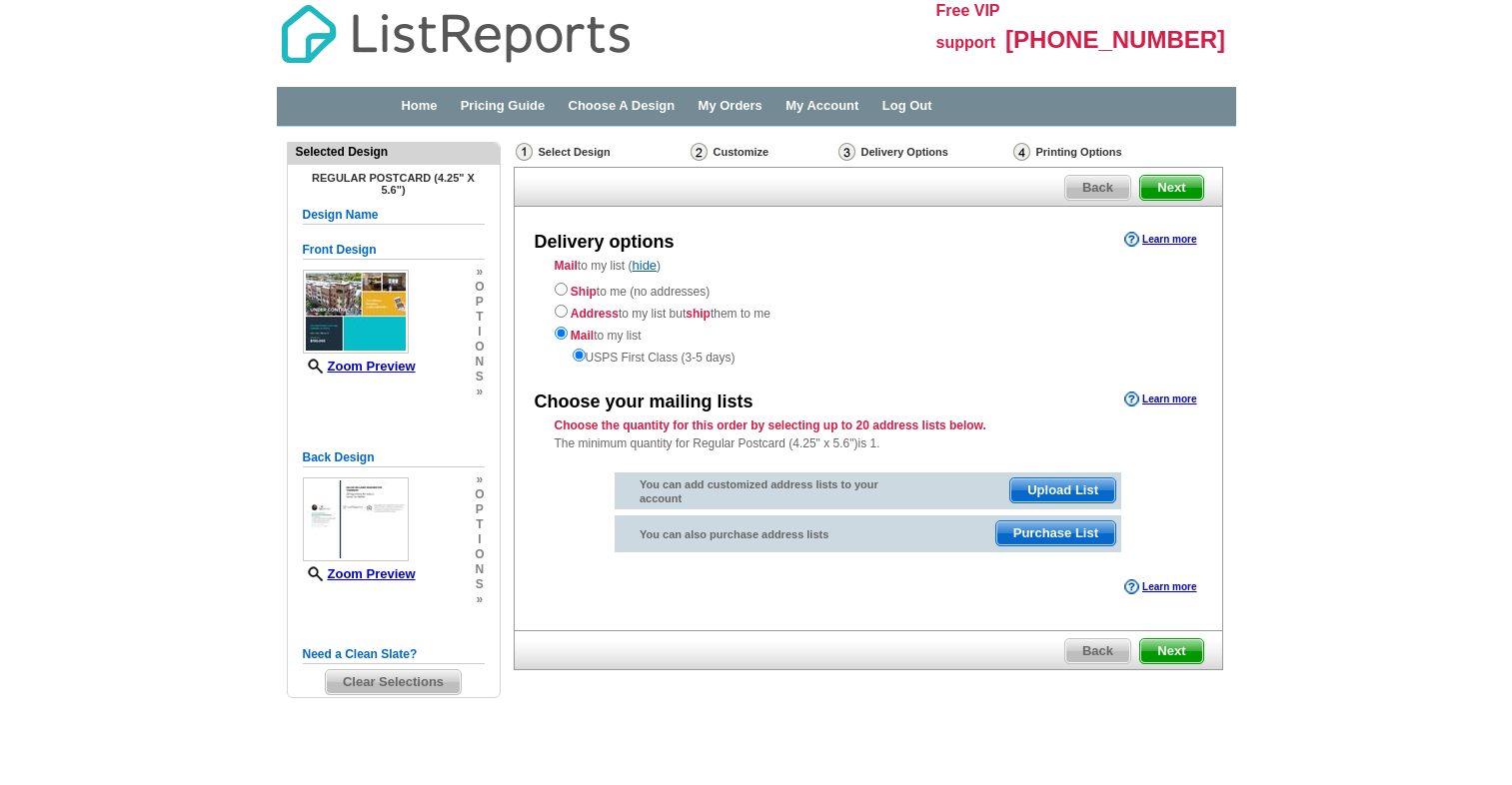 scroll, scrollTop: 0, scrollLeft: 0, axis: both 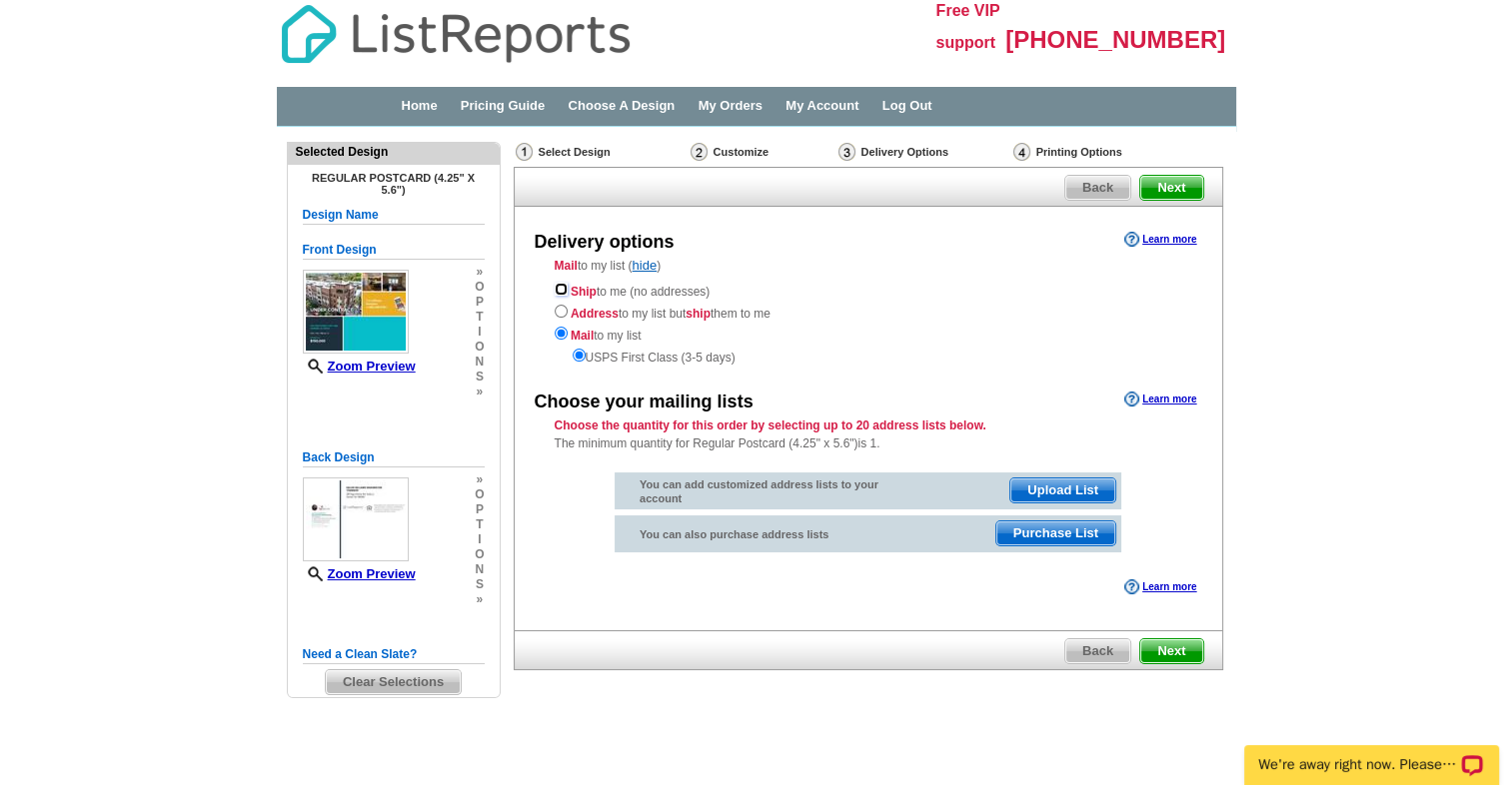 click at bounding box center (561, 289) 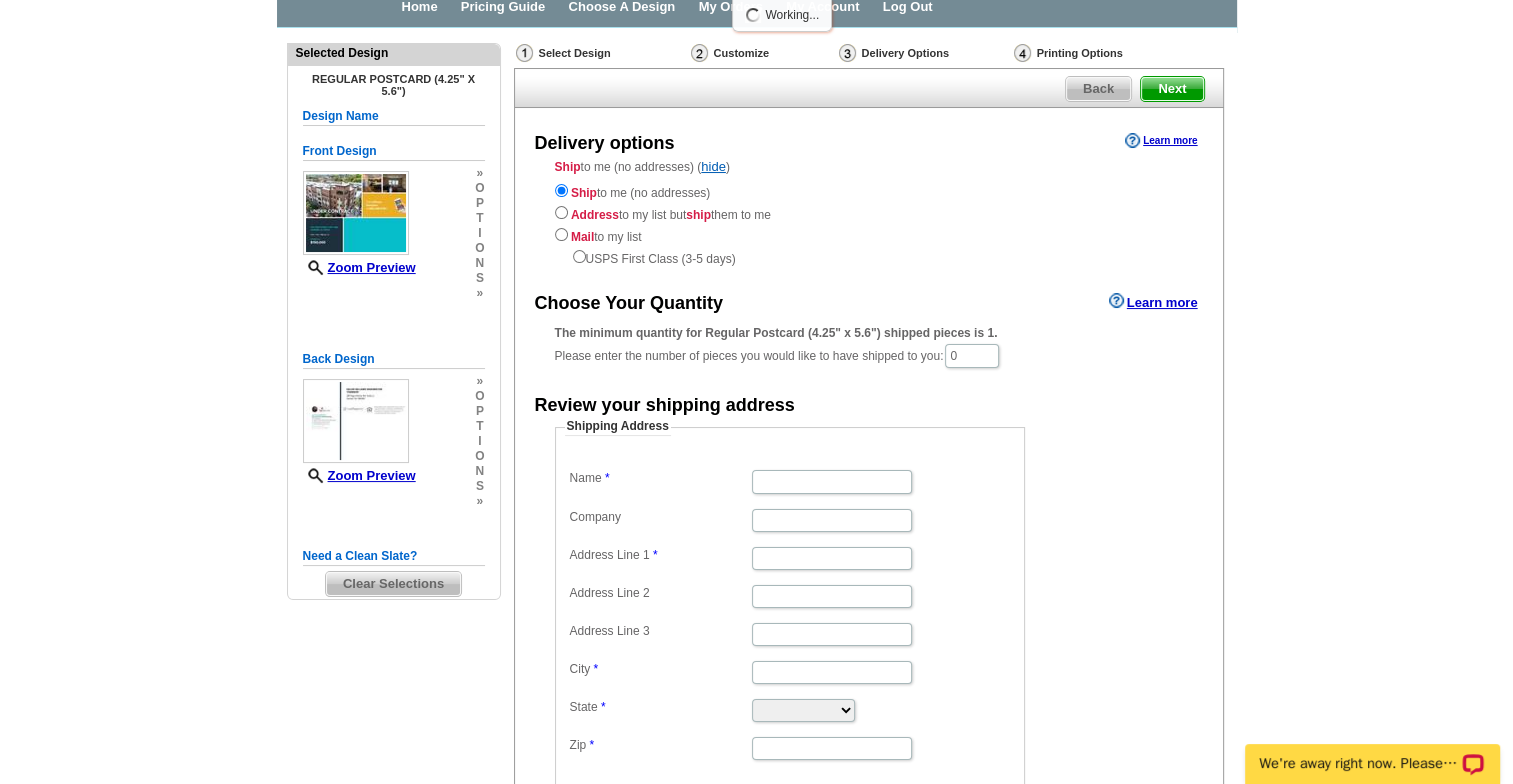 scroll, scrollTop: 0, scrollLeft: 0, axis: both 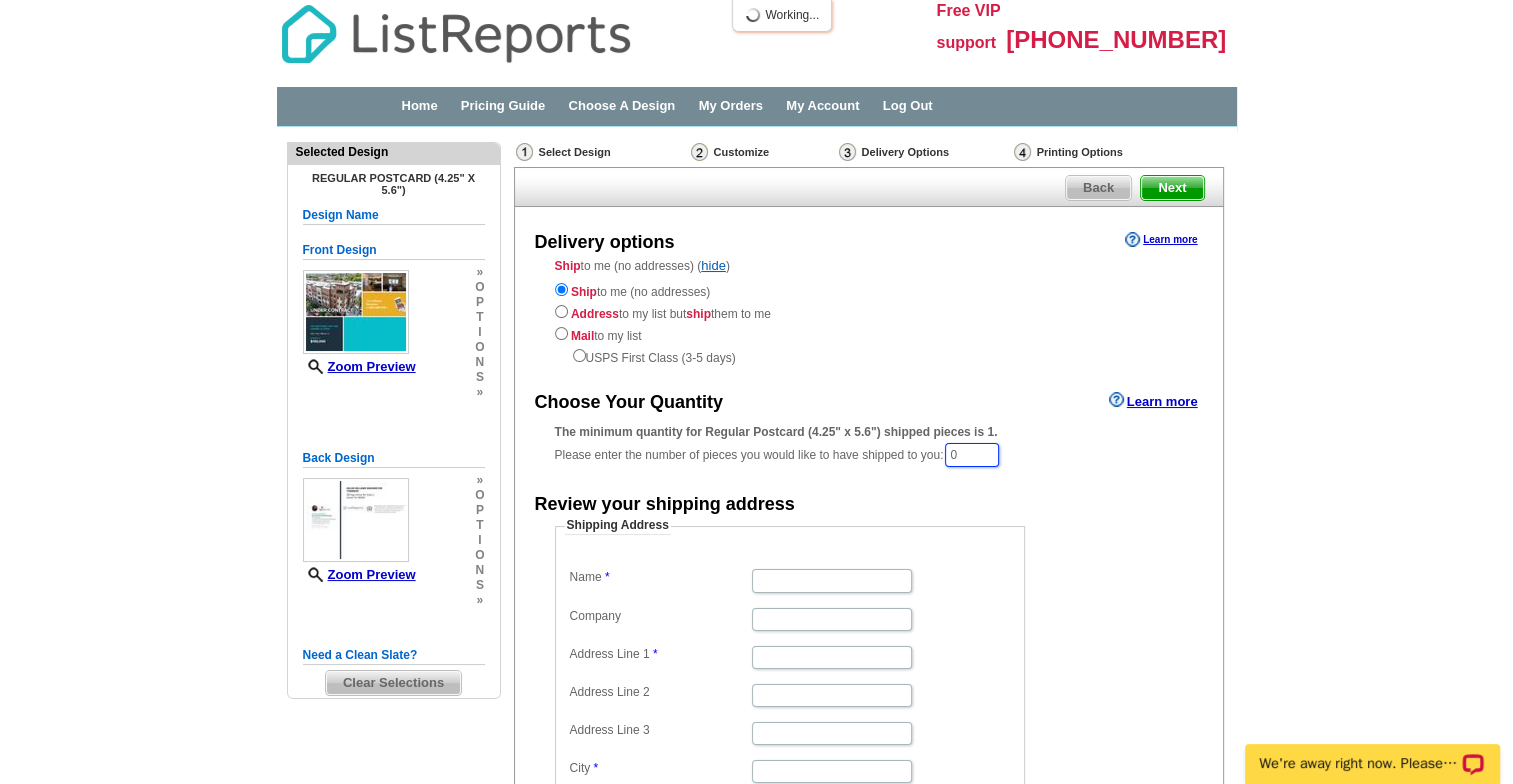 drag, startPoint x: 990, startPoint y: 454, endPoint x: 893, endPoint y: 451, distance: 97.04638 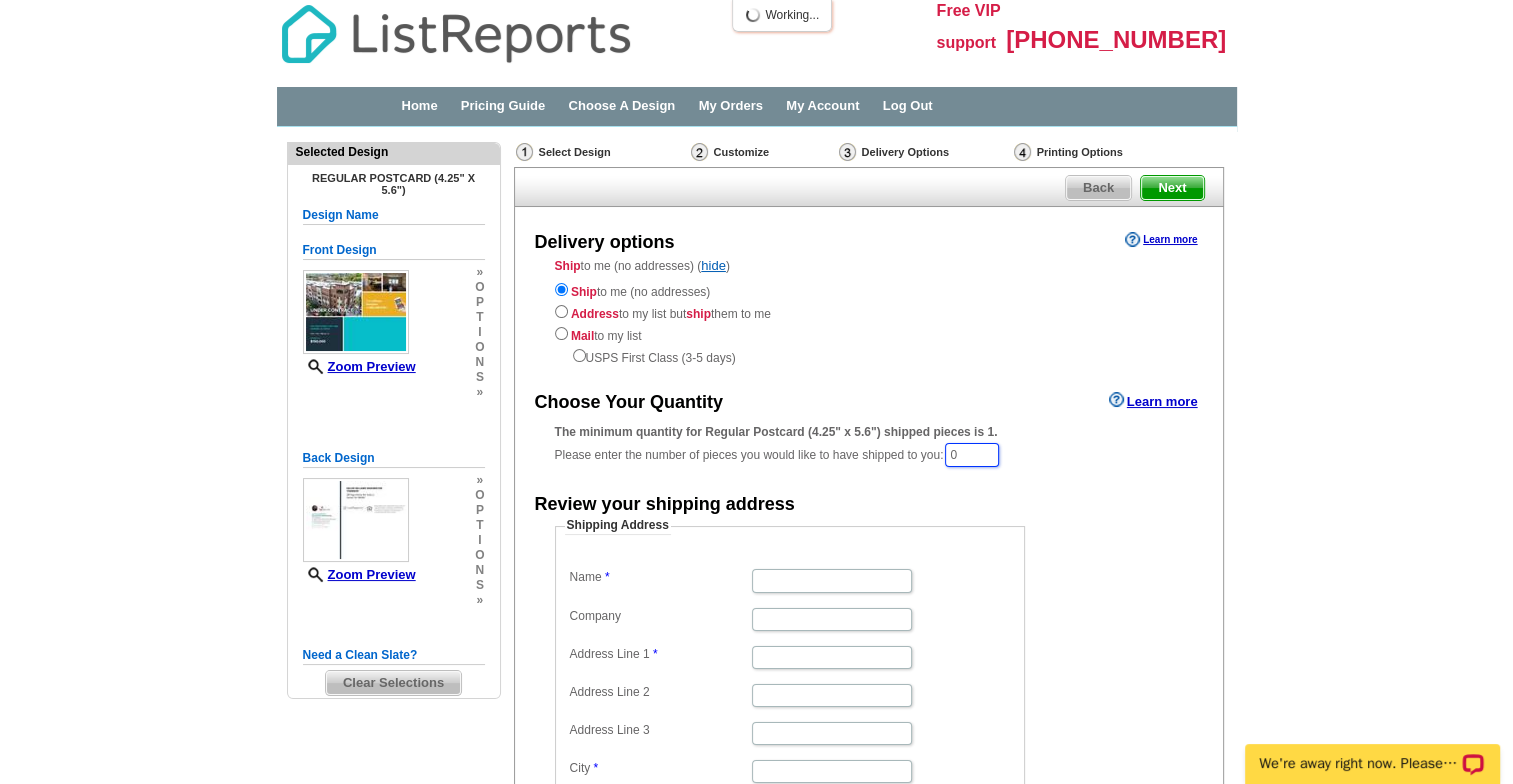 click on "The minimum quantity for Regular Postcard (4.25" x 5.6") shipped pieces is 1.
Please enter the number of pieces you would like to have shipped to you:
0" at bounding box center (869, 446) 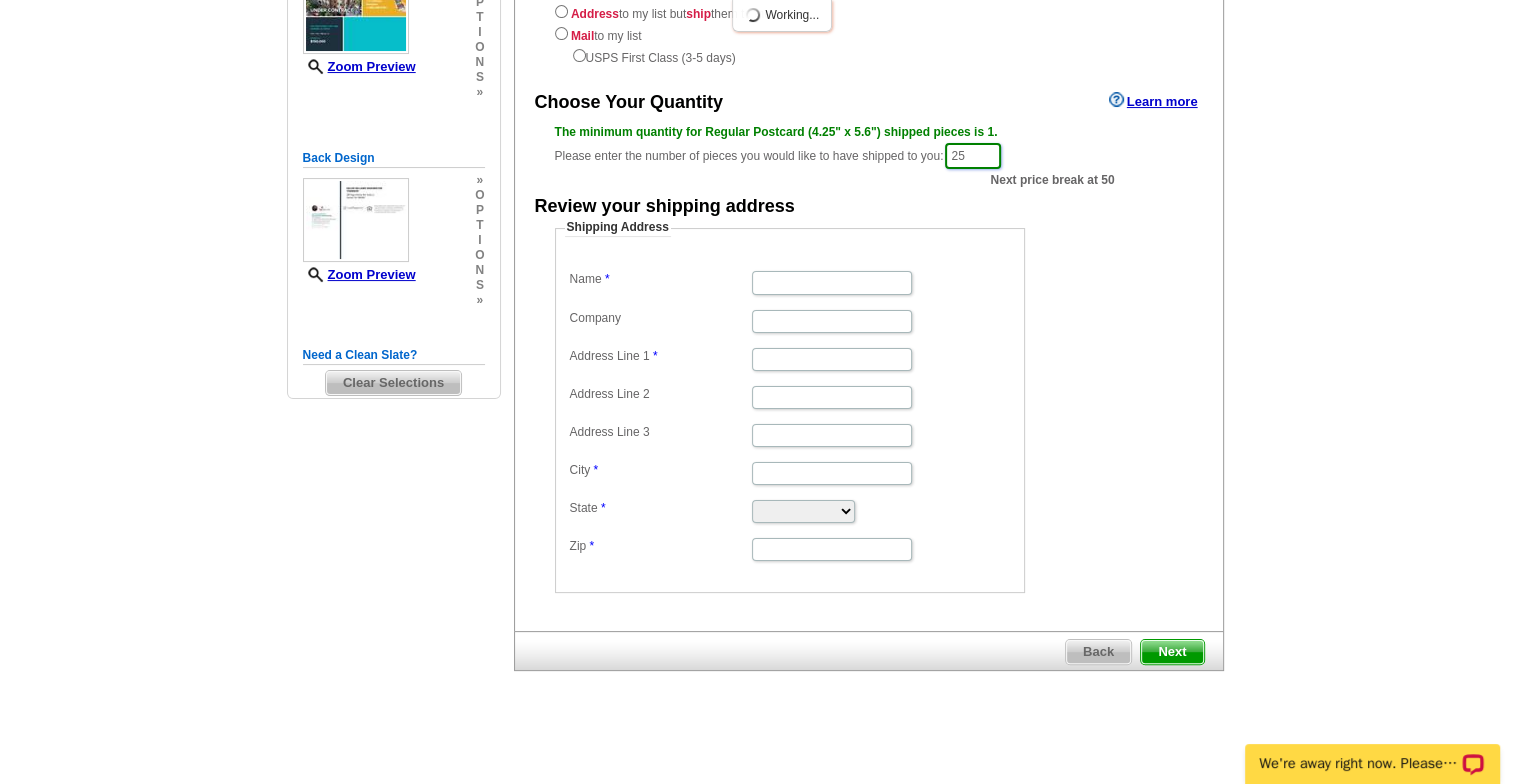 scroll, scrollTop: 200, scrollLeft: 0, axis: vertical 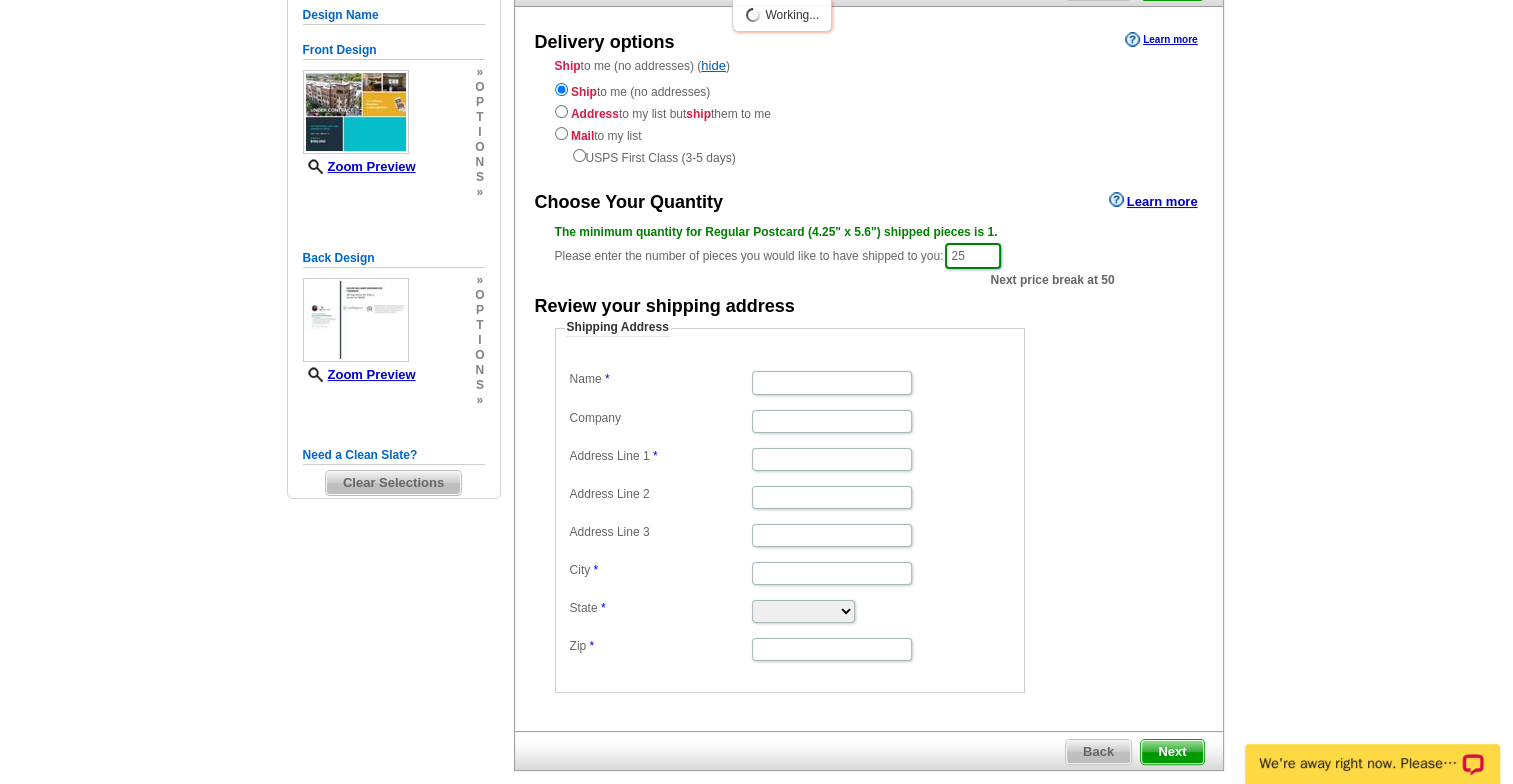 drag, startPoint x: 983, startPoint y: 257, endPoint x: 862, endPoint y: 252, distance: 121.103264 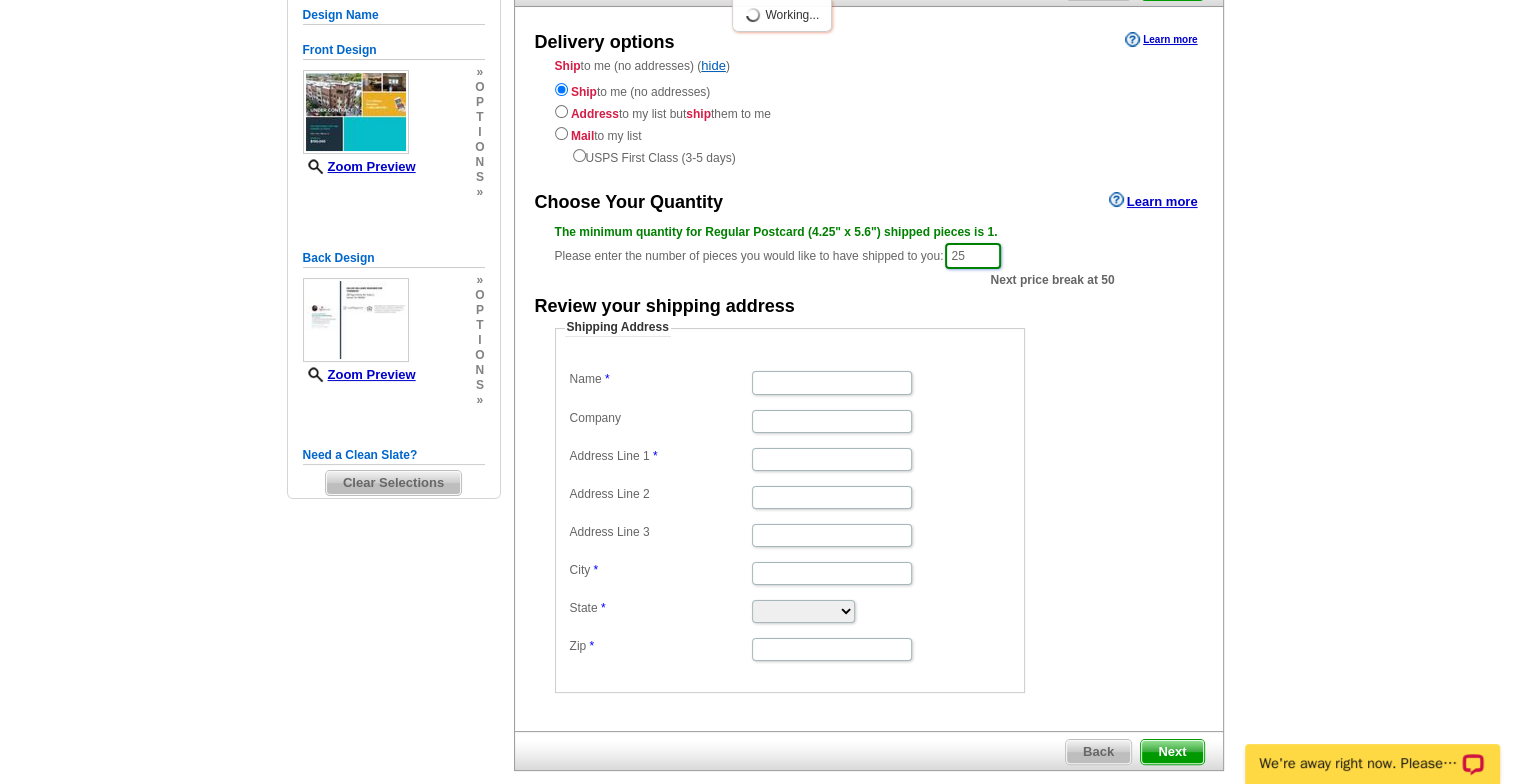click on "The minimum quantity for Regular Postcard (4.25" x 5.6") shipped pieces is 1.
Please enter the number of pieces you would like to have shipped to you:
25
Next price break at 50" at bounding box center [869, 247] 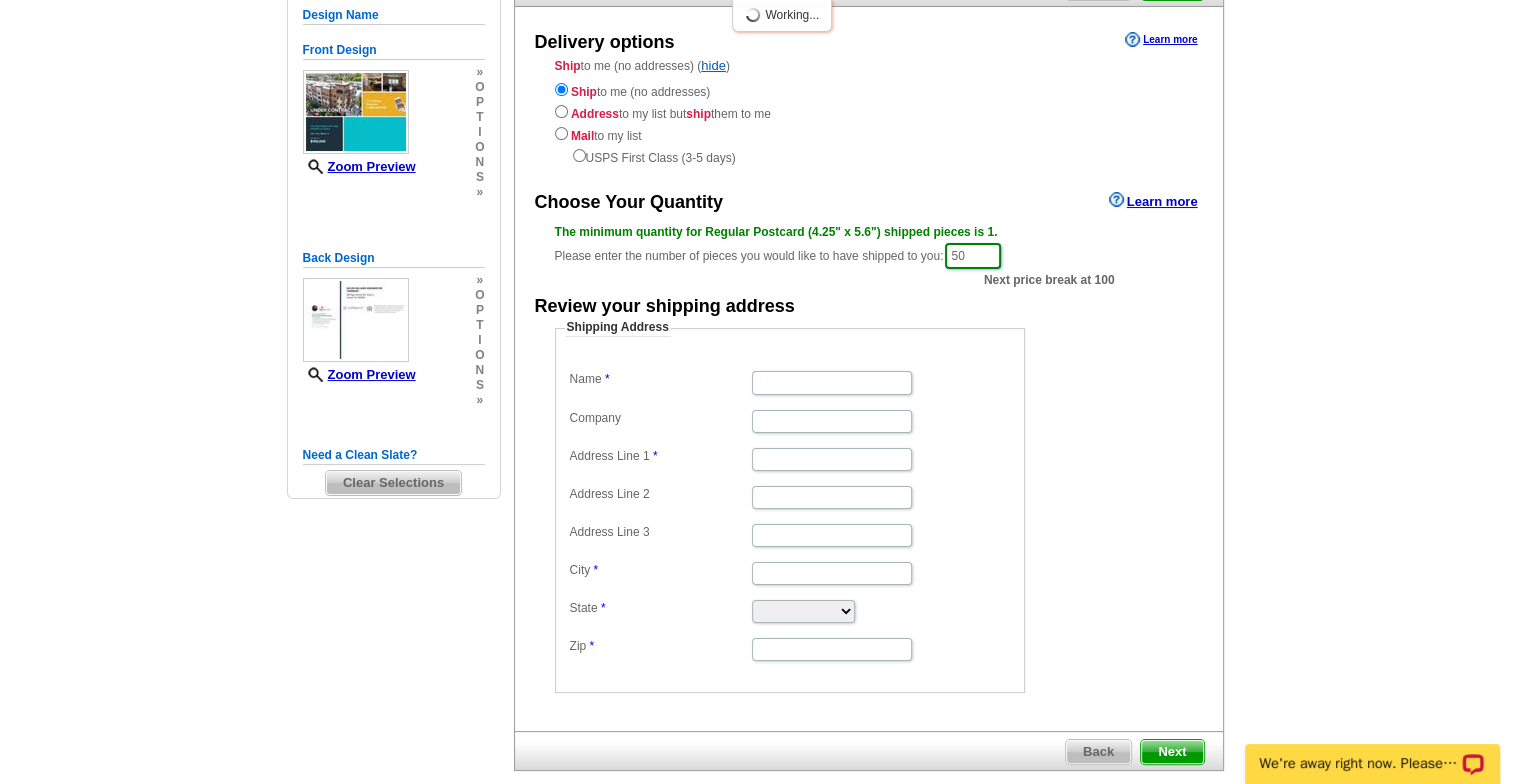 type on "50" 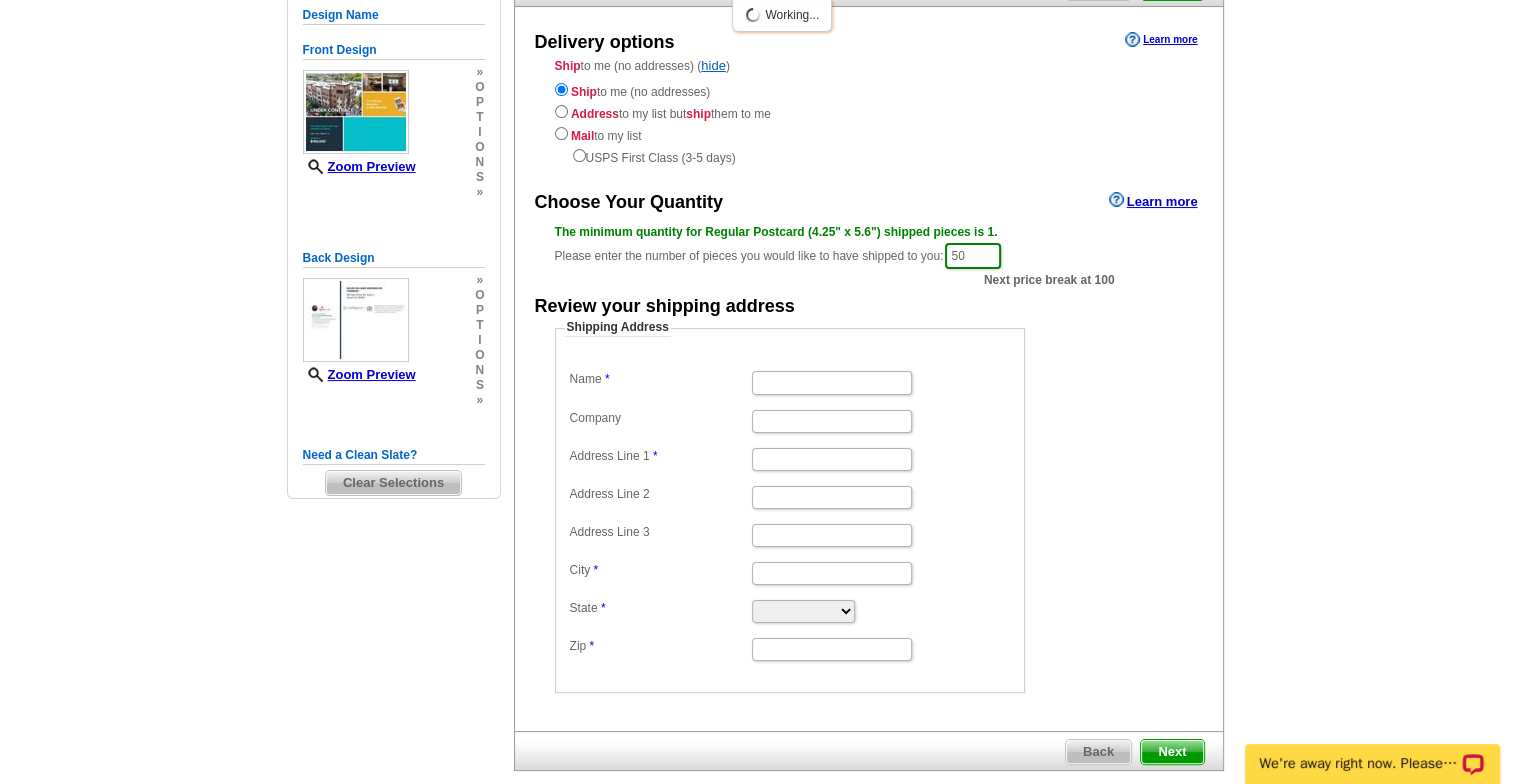 click on "Choose Your Quantity
Learn more
The minimum quantity for Regular Postcard (4.25" x 5.6") shipped pieces is 1.
Please enter the number of pieces you would like to have shipped to you:
50
Next price break at 100
Review your shipping address
Shipping Address
Name
Company
Address Line 1
Address Line 2
Address Line 3
City
State
Alabama
Alaska
Arizona
Arkansas
California
Colorado
Connecticut
District of Columbia
Delaware
Florida
Georgia
Hawaii
Idaho
Illinois
Indiana
Iowa Ohio" at bounding box center [869, 440] 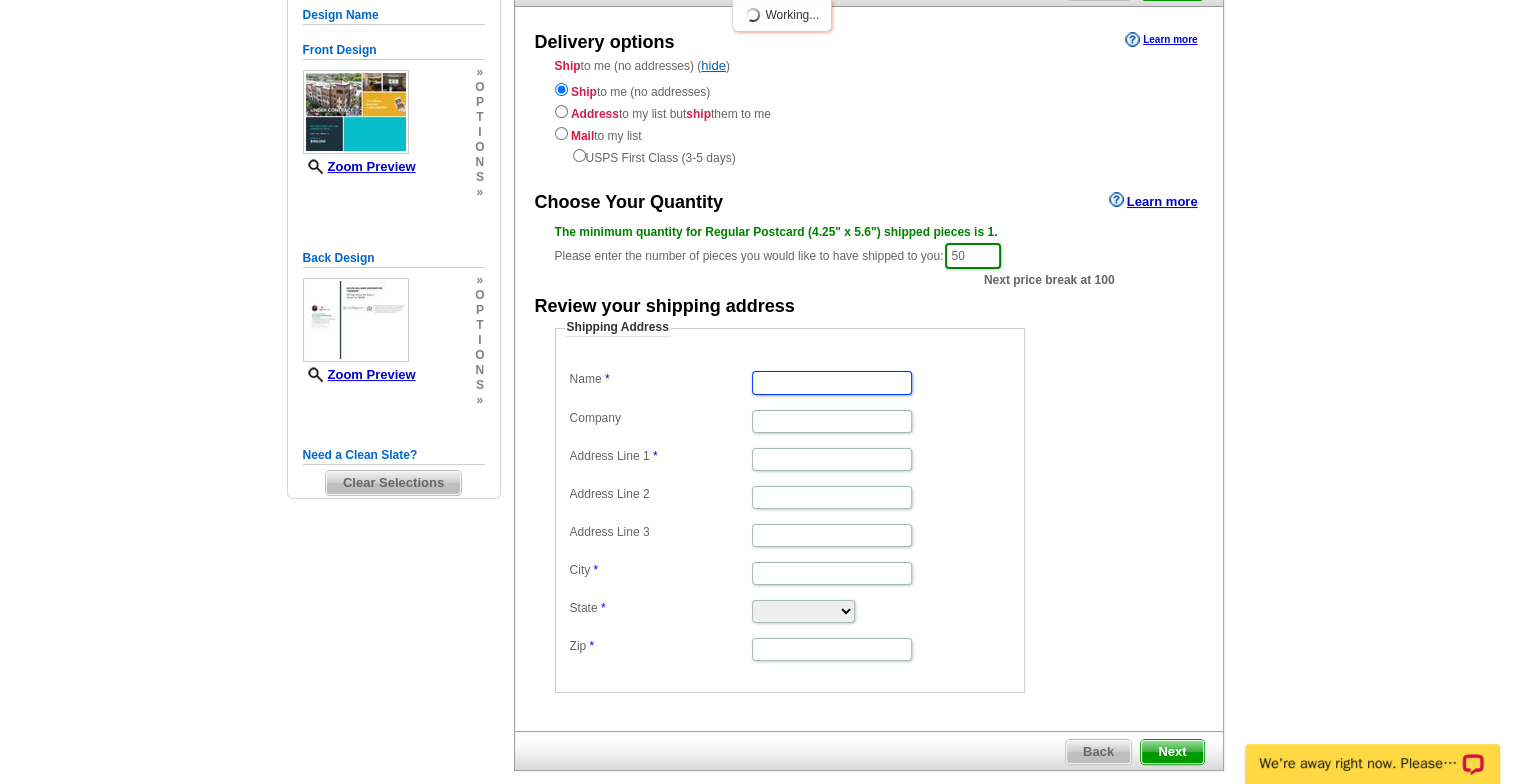 click on "Name" at bounding box center [832, 382] 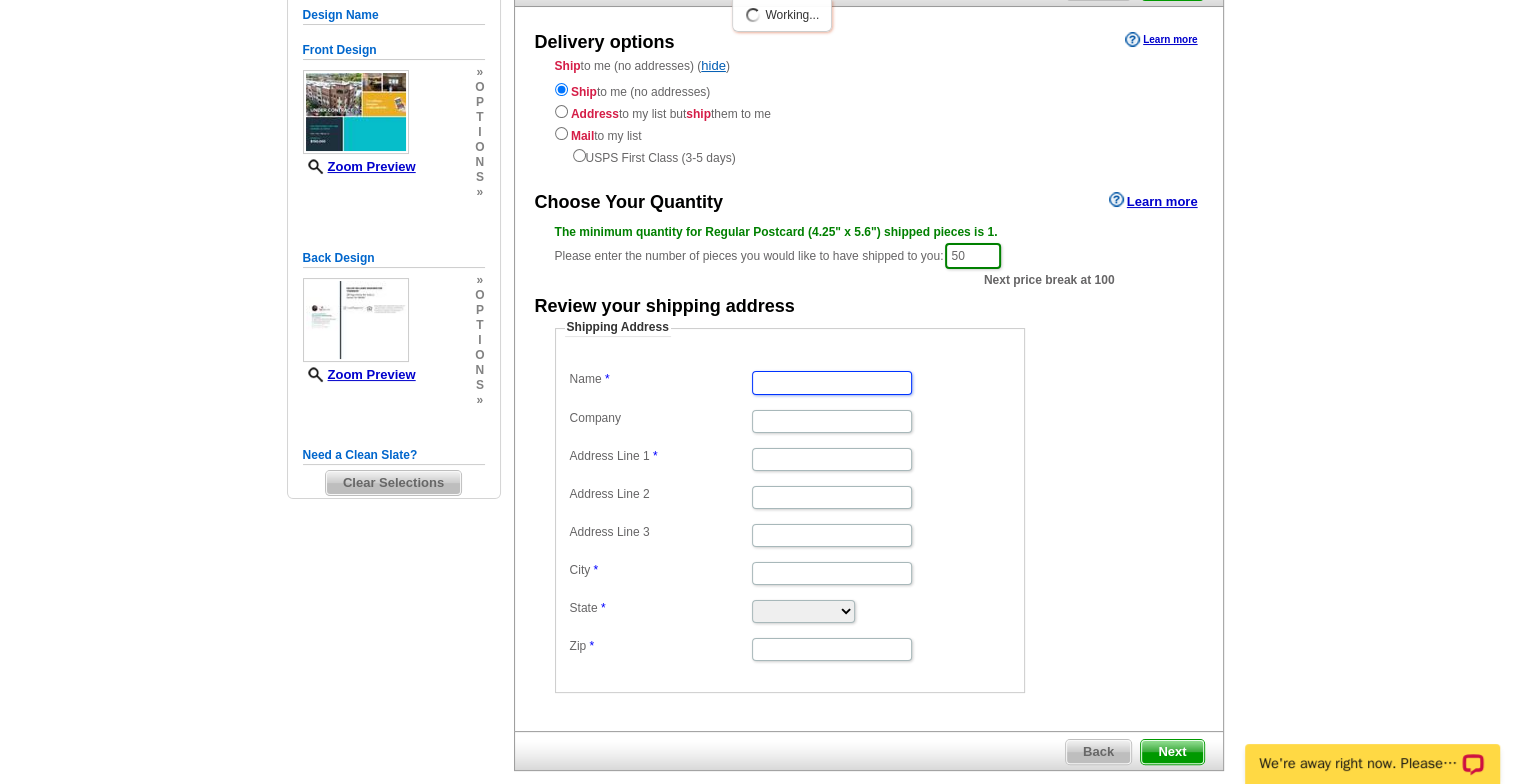 type on "LaTonya Sampson" 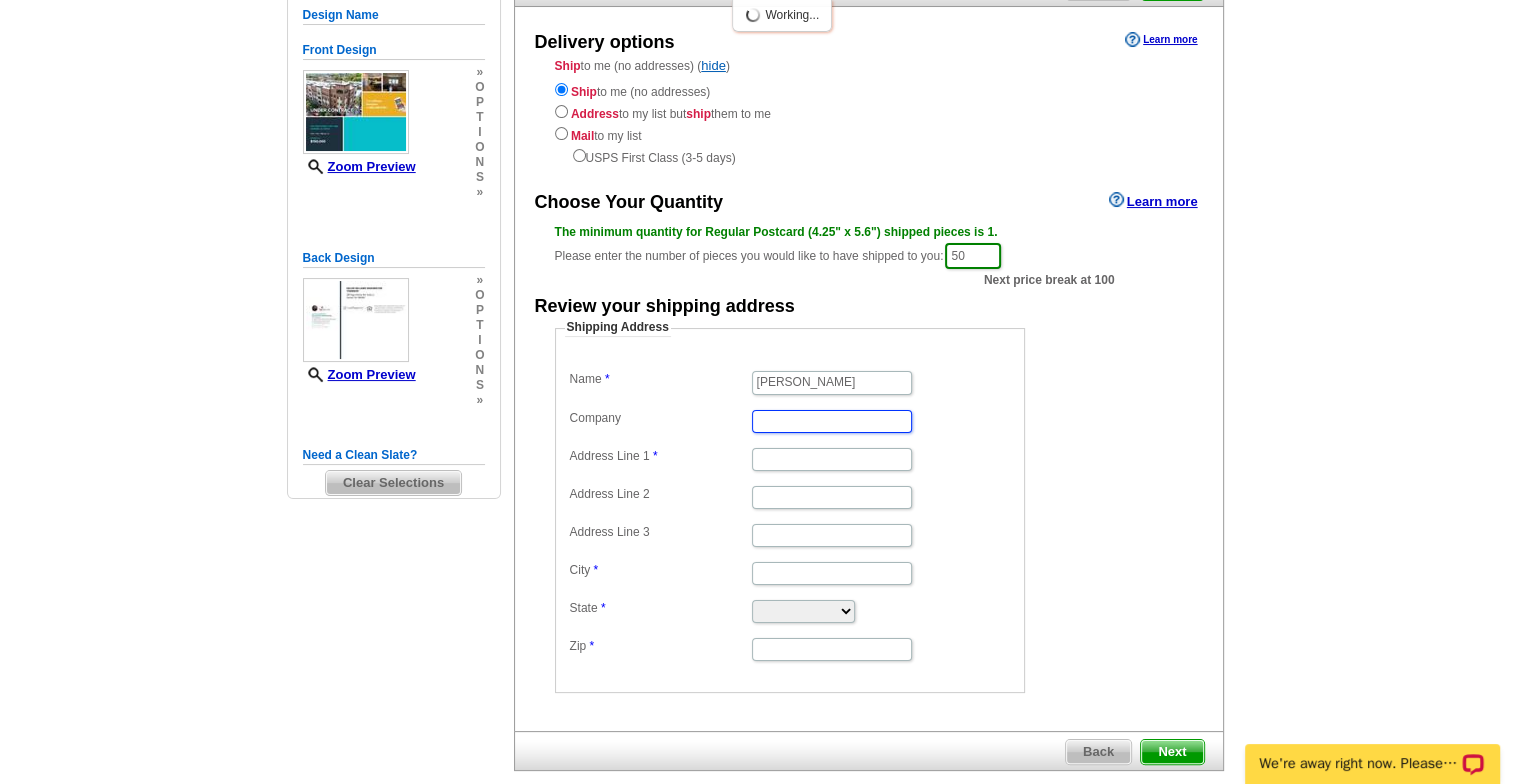 type on "EXP WORLD HOLDINGS INC COMMON" 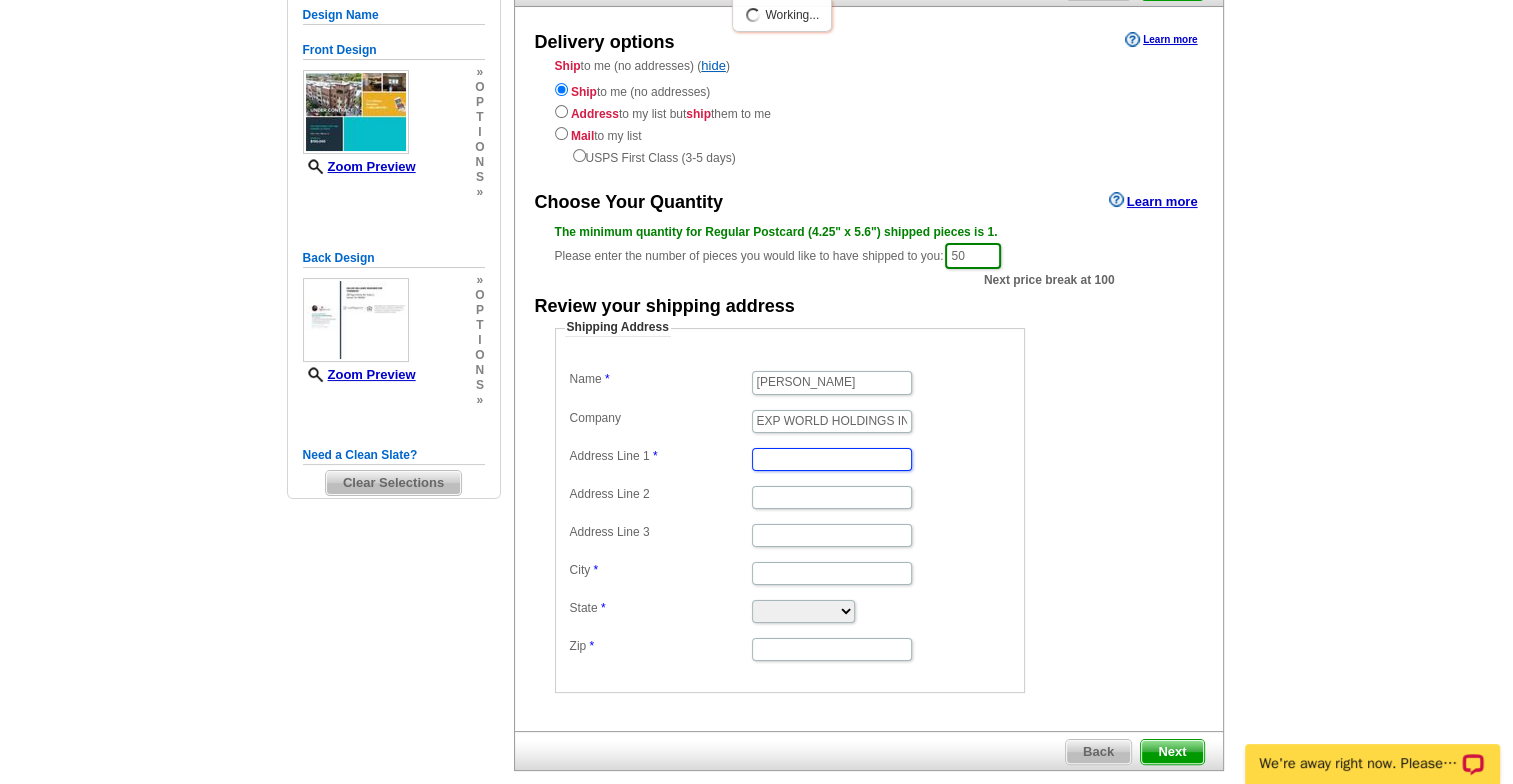 type on "2803 Bromley Estates" 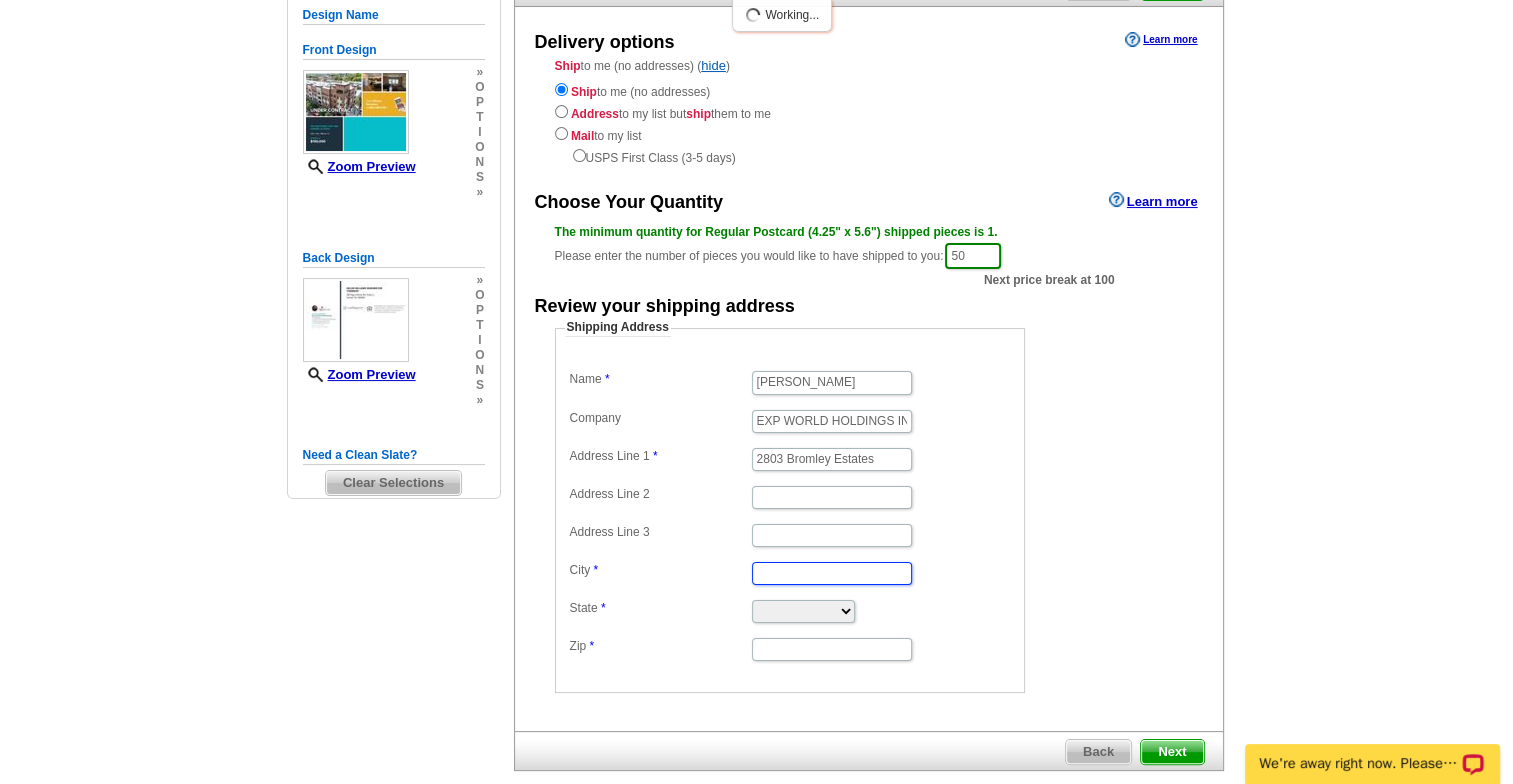 type on "Pine Hill" 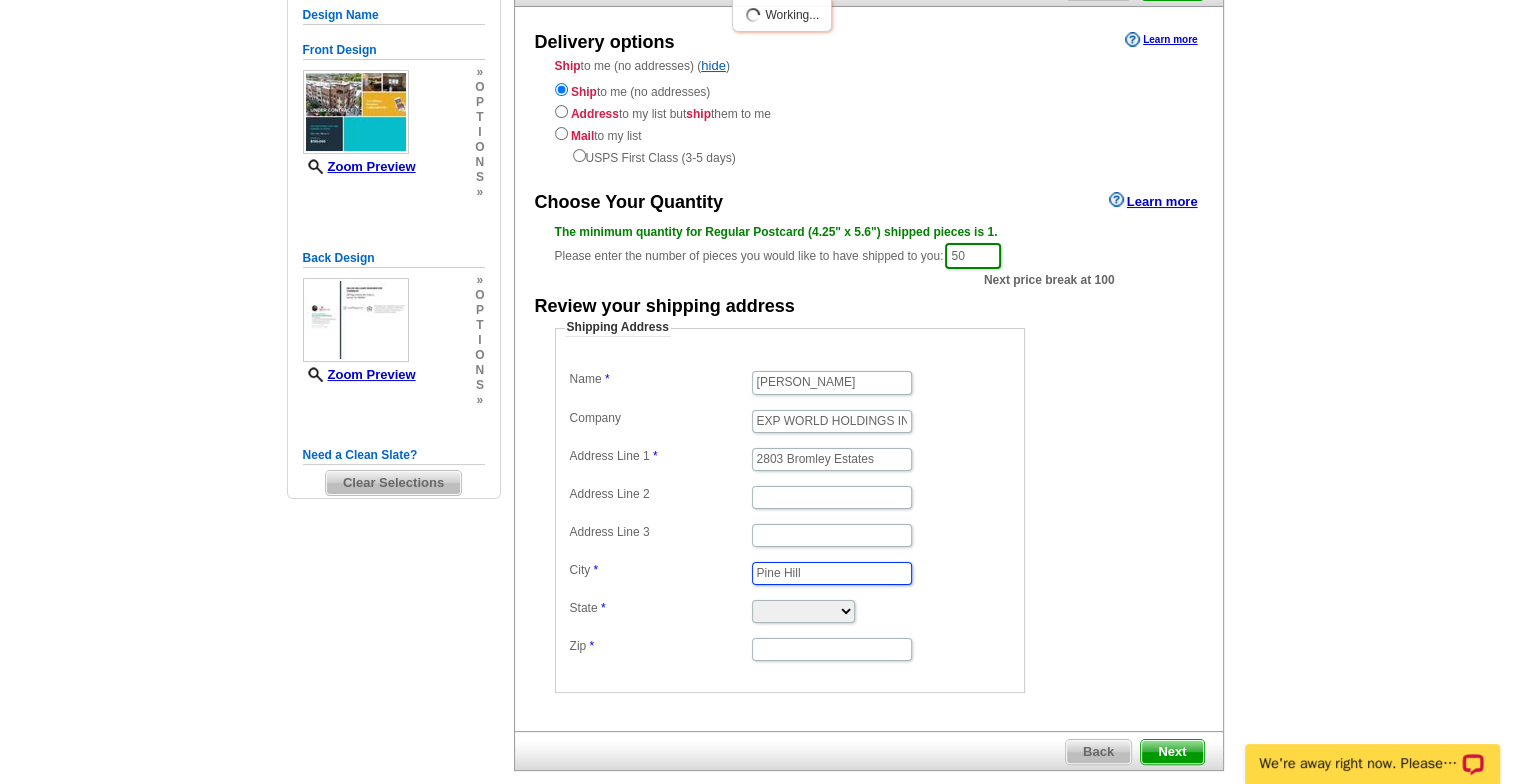 select on "NJ" 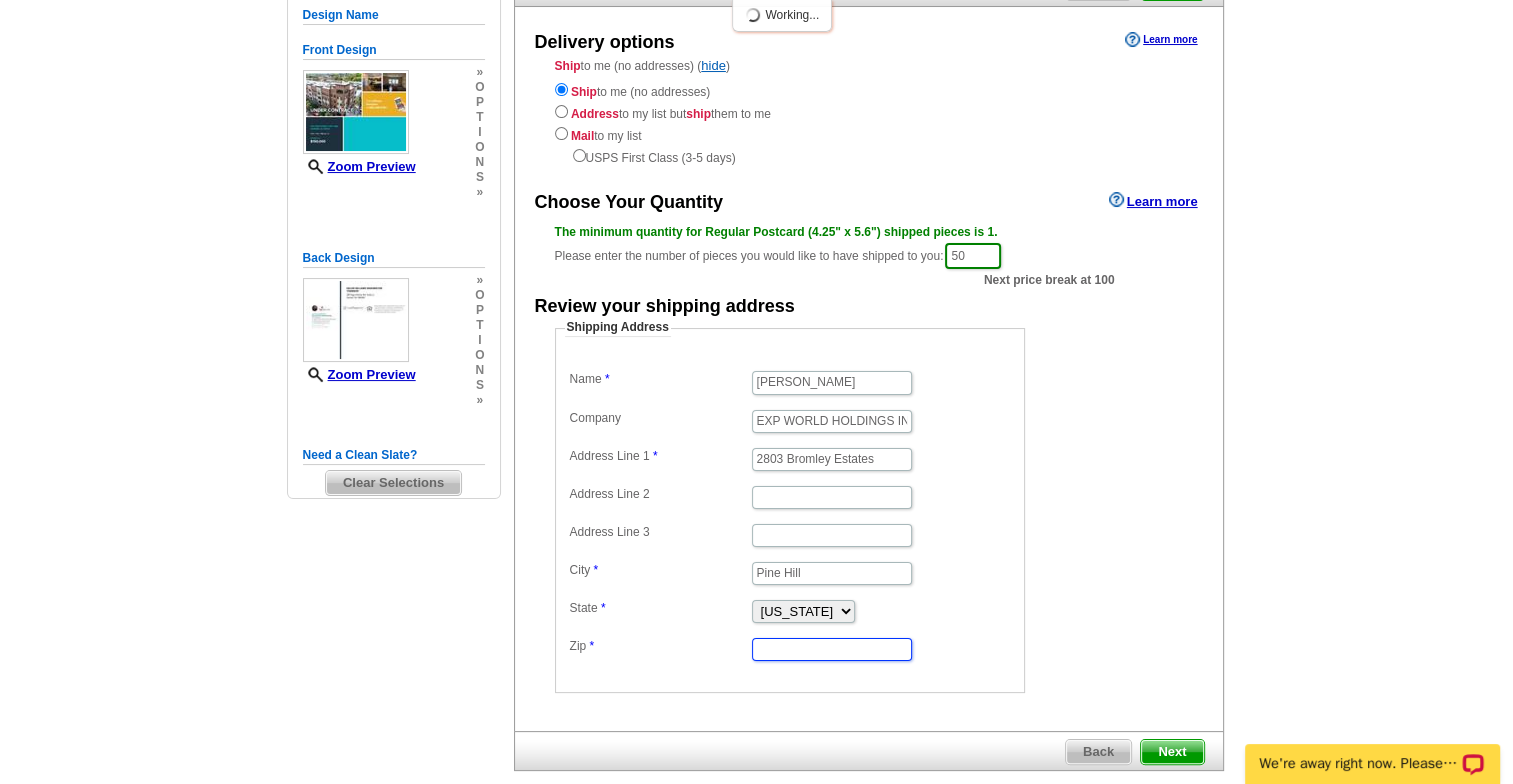type on "08021" 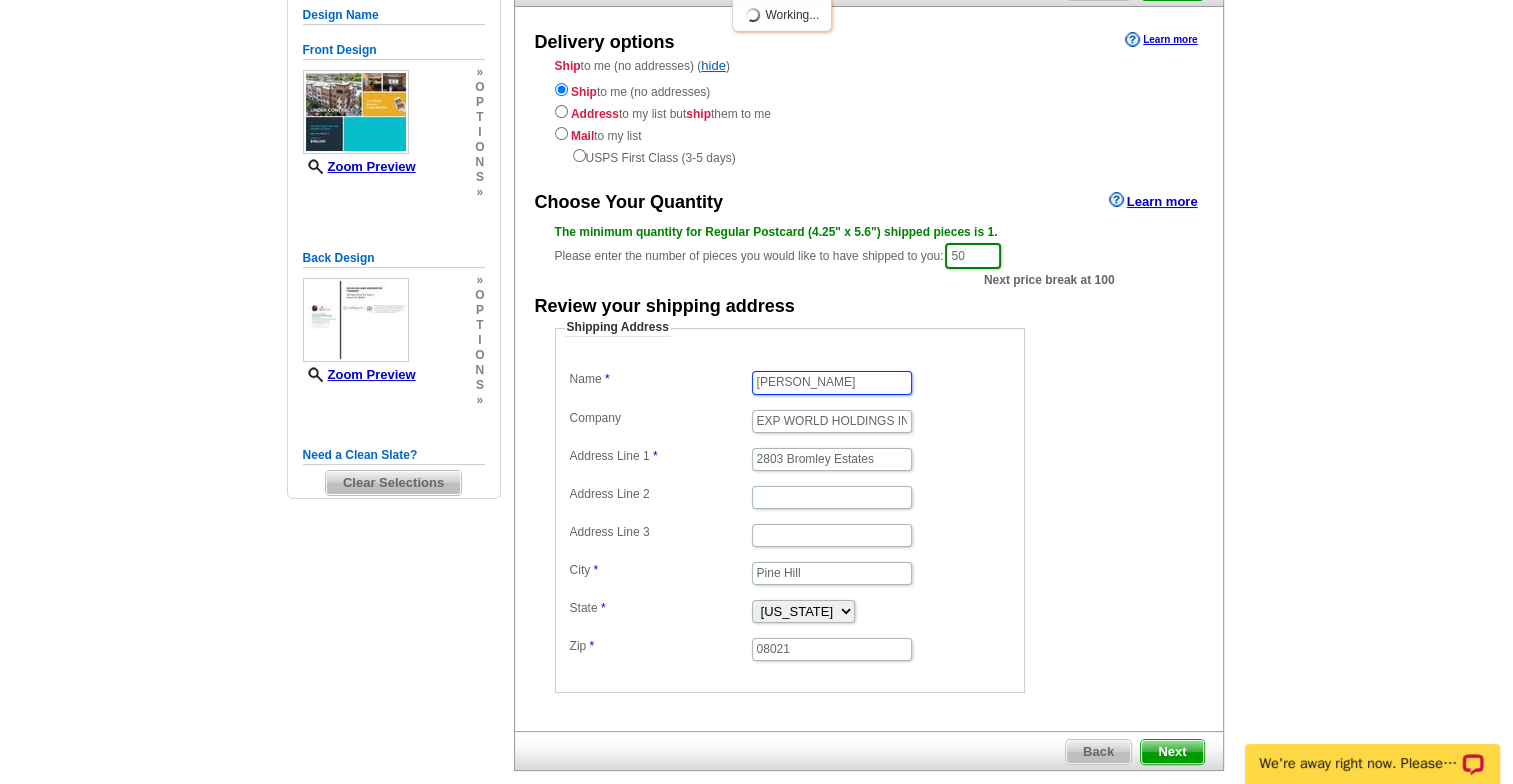 scroll, scrollTop: 0, scrollLeft: 0, axis: both 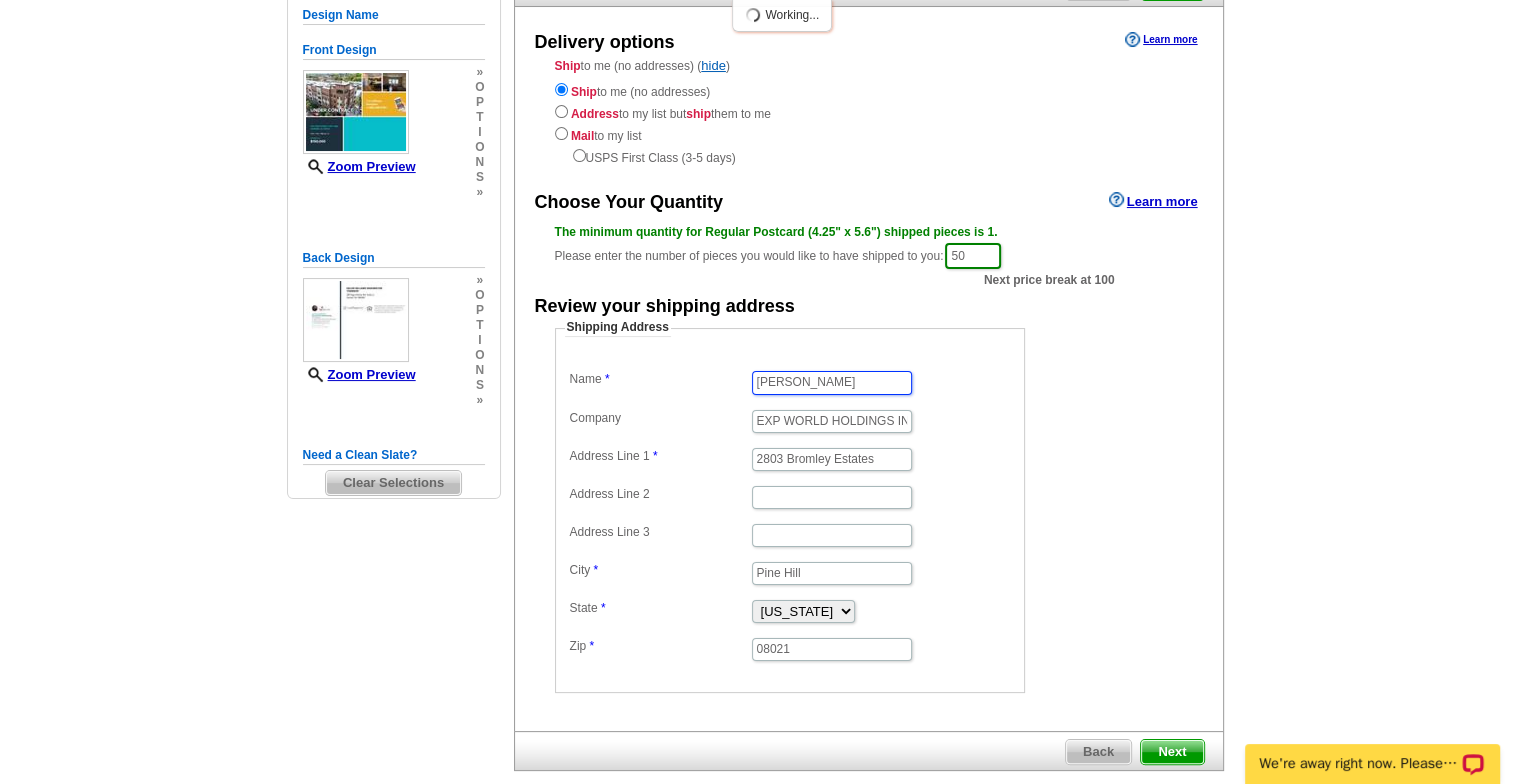 click on "LaTonya Sampson" at bounding box center (832, 382) 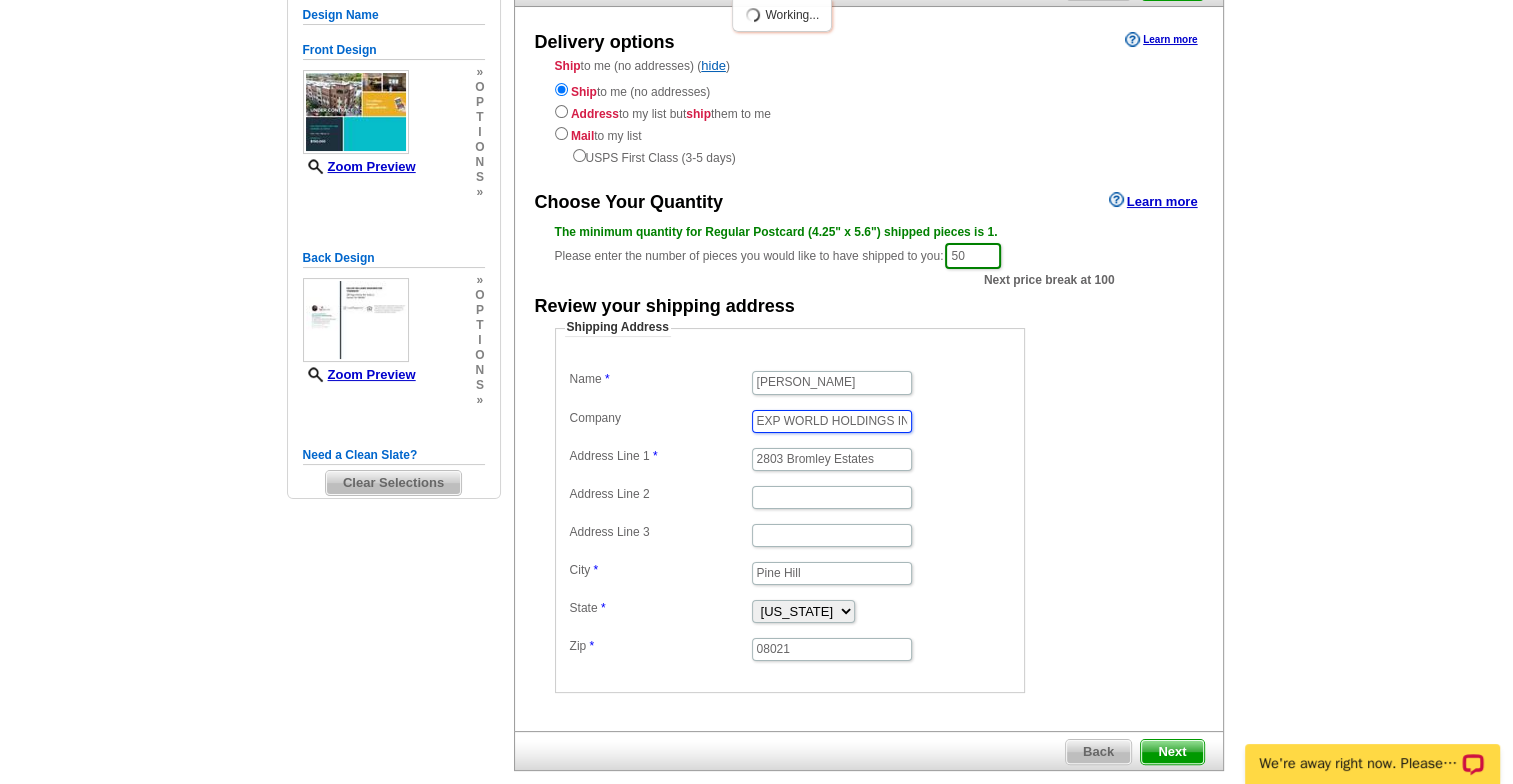 scroll, scrollTop: 0, scrollLeft: 67, axis: horizontal 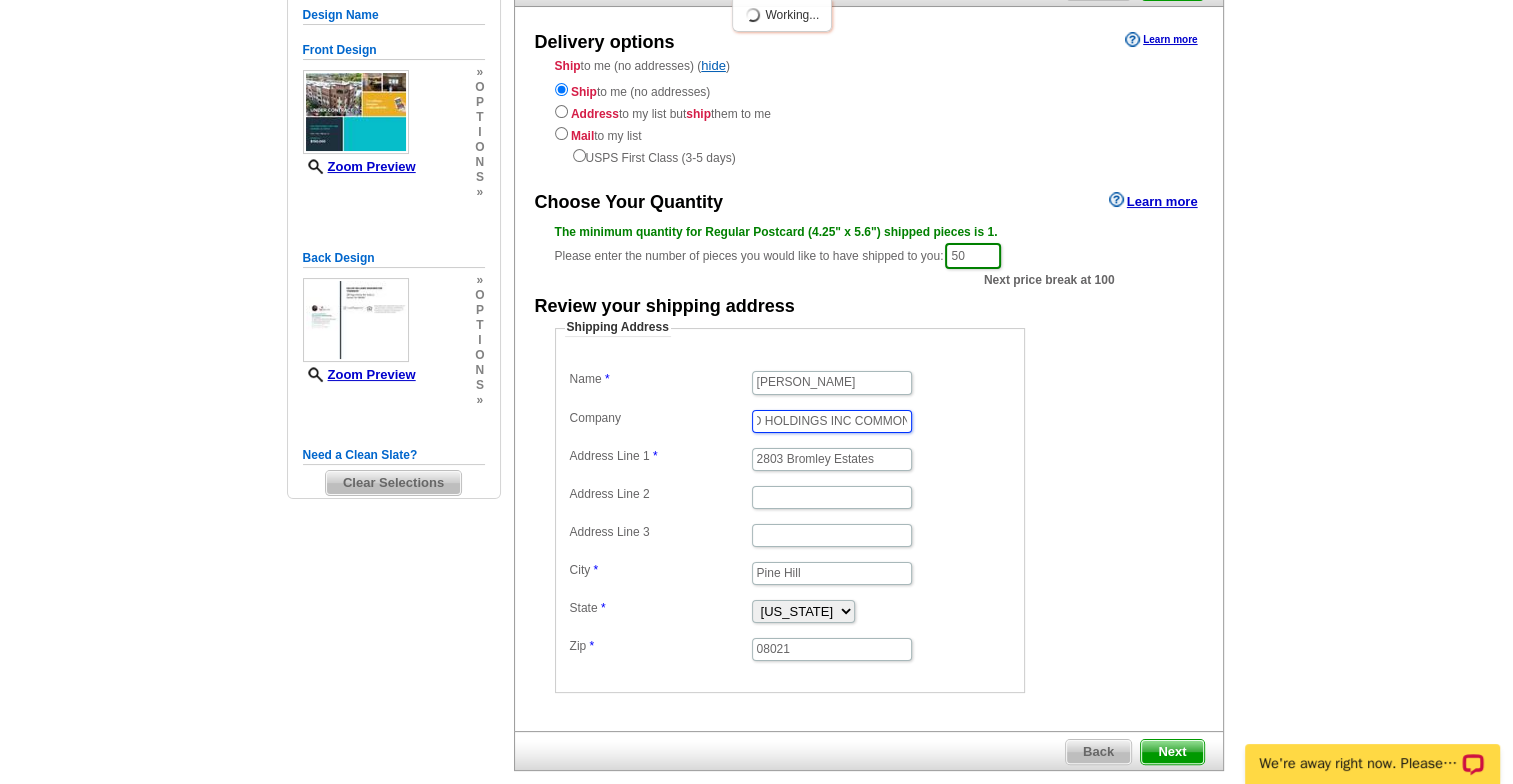 drag, startPoint x: 752, startPoint y: 417, endPoint x: 1112, endPoint y: 436, distance: 360.50104 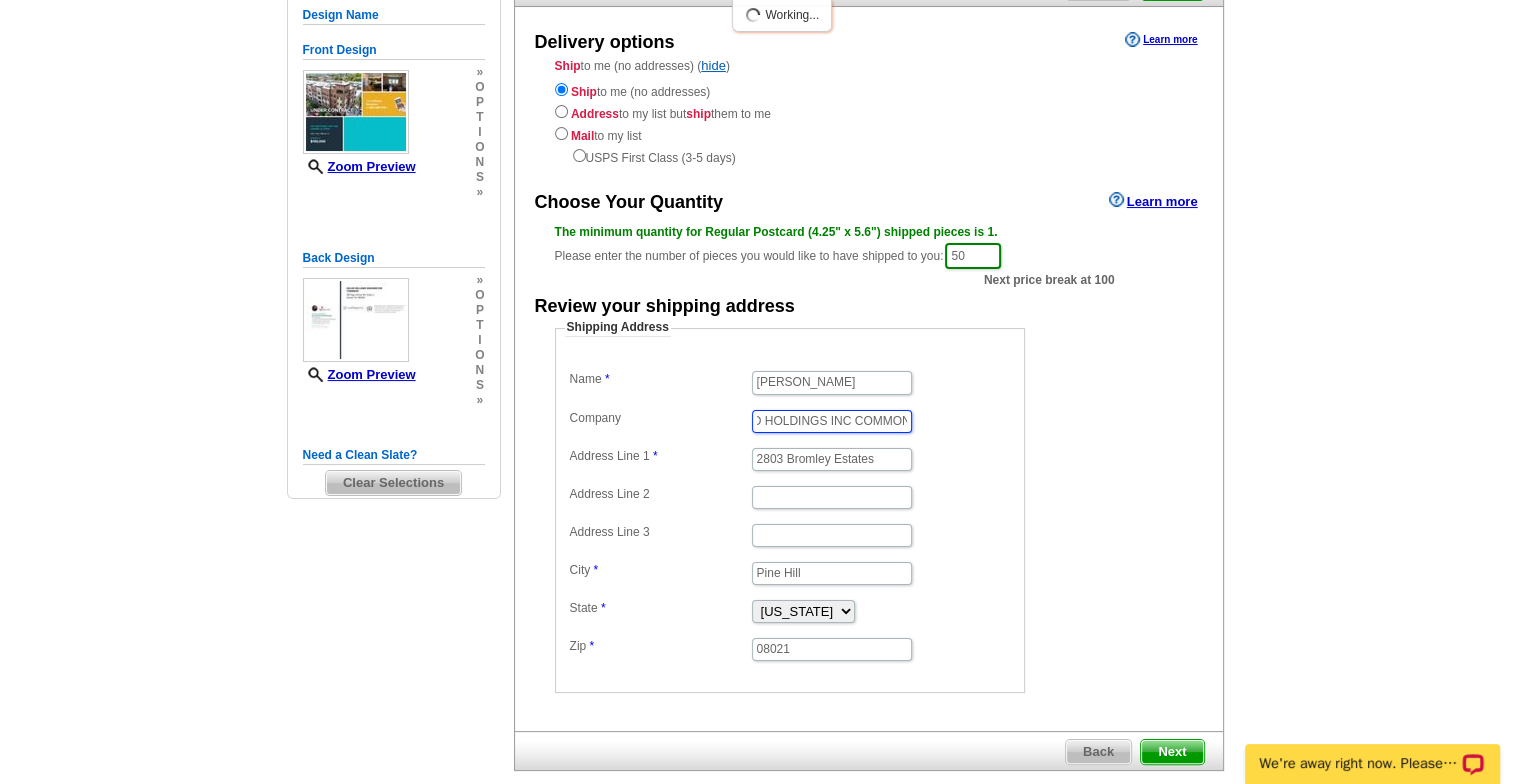 click on "Shipping Address
Name
LaTonya Sampson
Company
EXP WORLD HOLDINGS INC COMMON
Address Line 1
2803 Bromley Estates
Address Line 2
Address Line 3
City
Pine Hill
State
Alabama
Alaska
Arizona
Arkansas
California
Colorado
Connecticut
District of Columbia
Delaware
Florida
Georgia
Hawaii
Idaho
Illinois
Indiana
Iowa
Kansas
Kentucky
Louisiana
Maine
Maryland
Massachusetts
Michigan
Minnesota
Mississippi
Missouri
Montana
Nebraska
Nevada
New Hampshire
New Jersey
New Mexico
New York
North Carolina
North Dakota
Ohio
Oklahoma
Oregon
Pennsylvania
Rhode Island
South Carolina
South Dakota
Tennessee
Texas
Utah
Vermont
Virginia
Washington
West Virginia
Wisconsin" at bounding box center (869, 506) 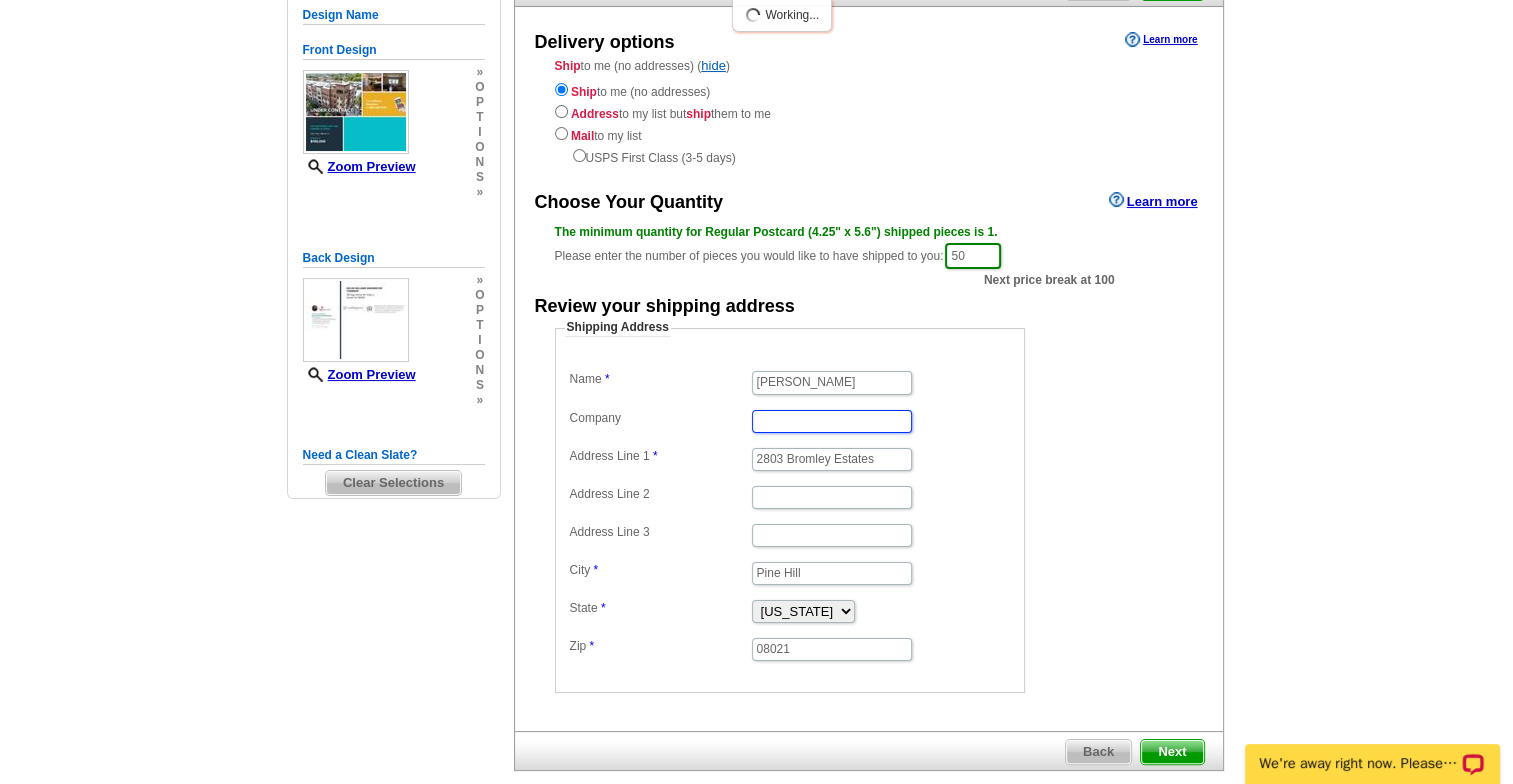 scroll, scrollTop: 0, scrollLeft: 0, axis: both 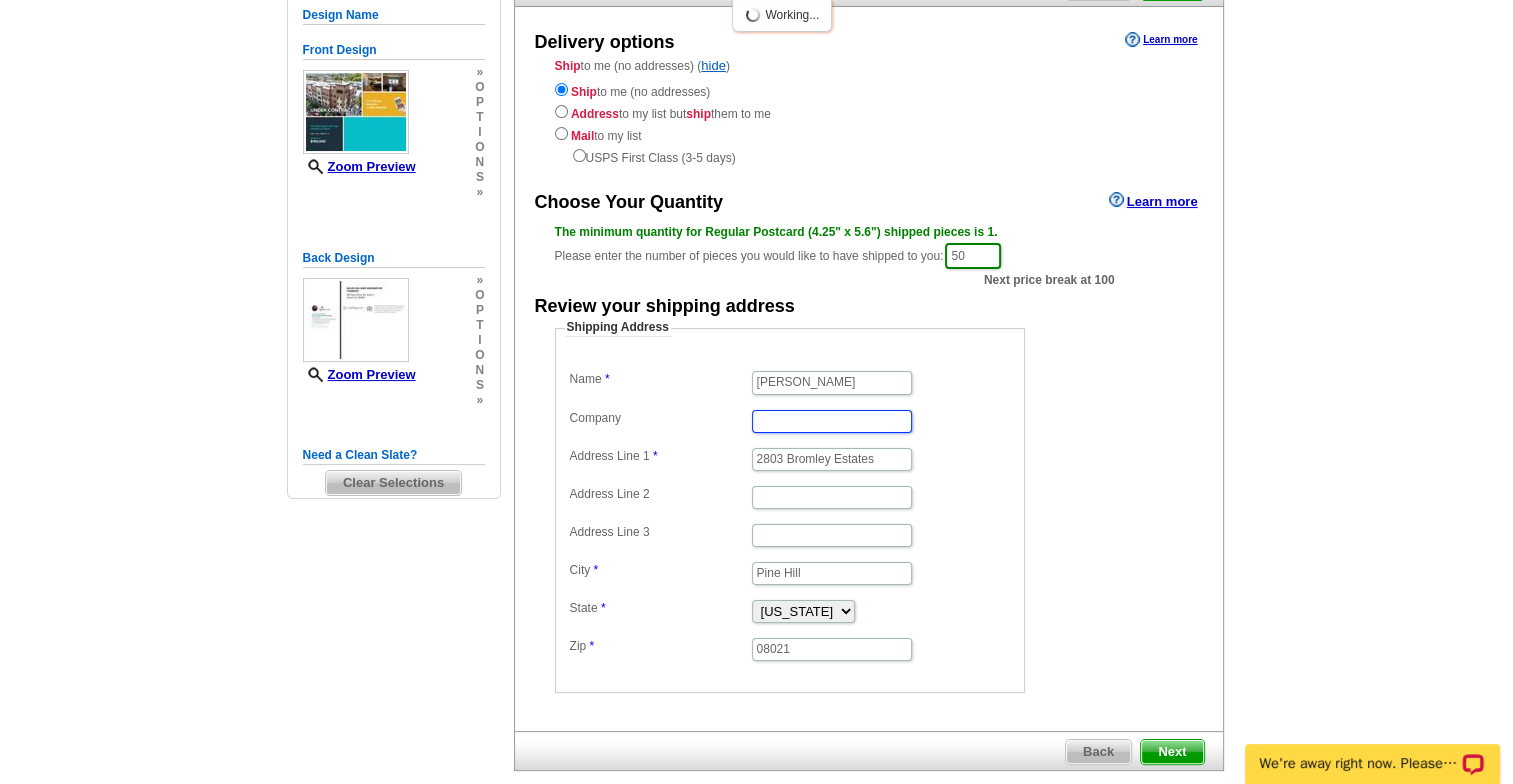 type 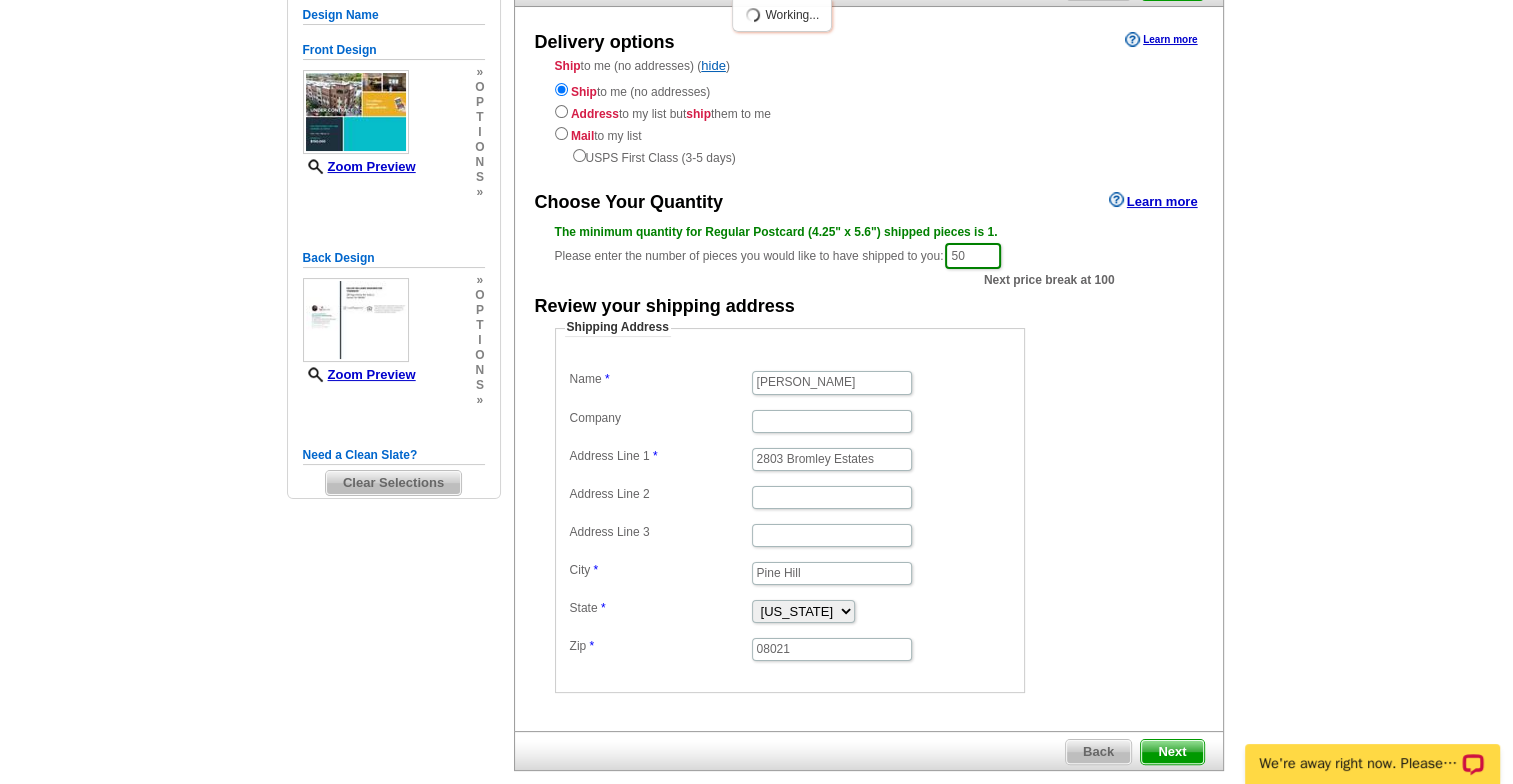 click on "Next" at bounding box center (1172, 752) 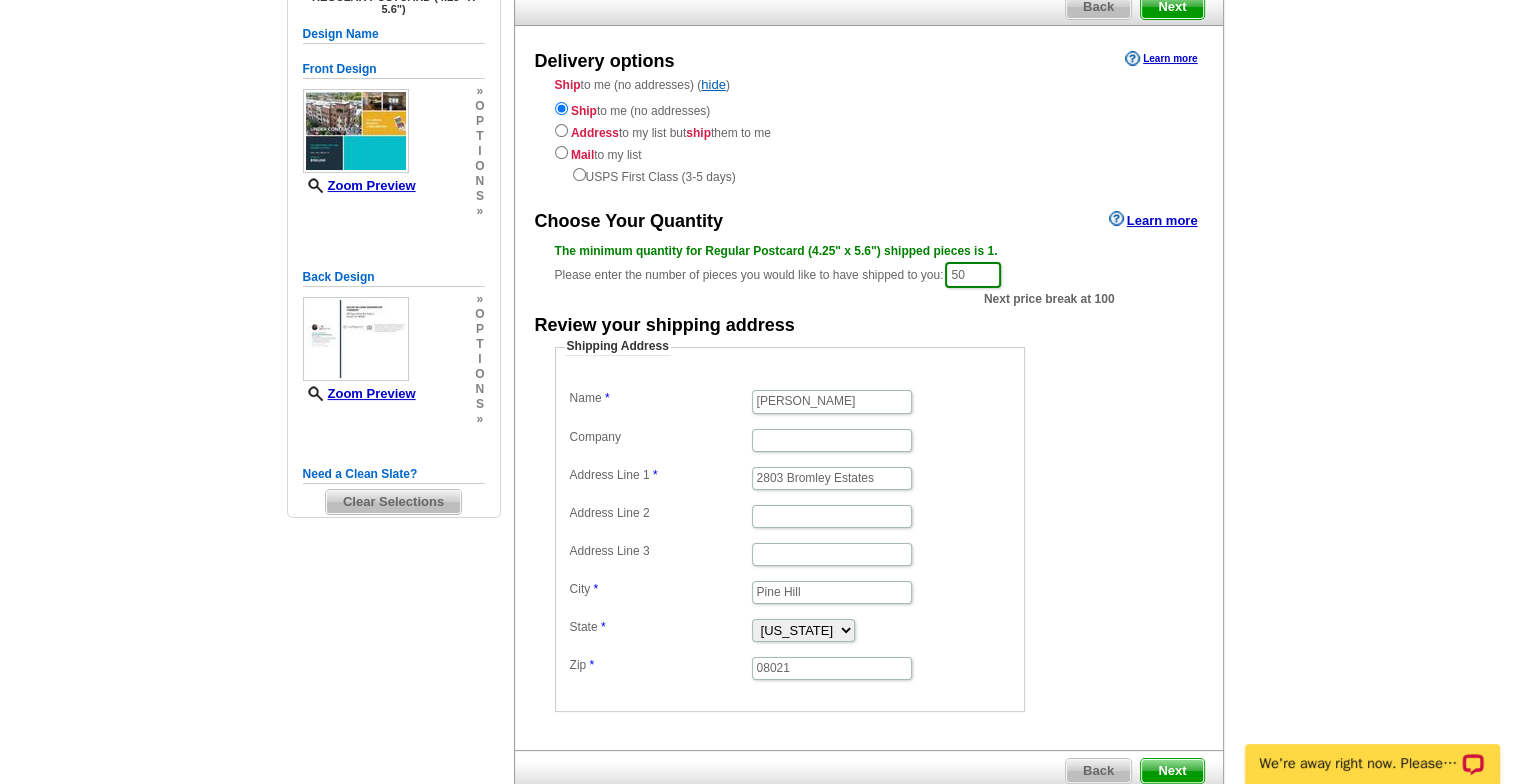 scroll, scrollTop: 0, scrollLeft: 0, axis: both 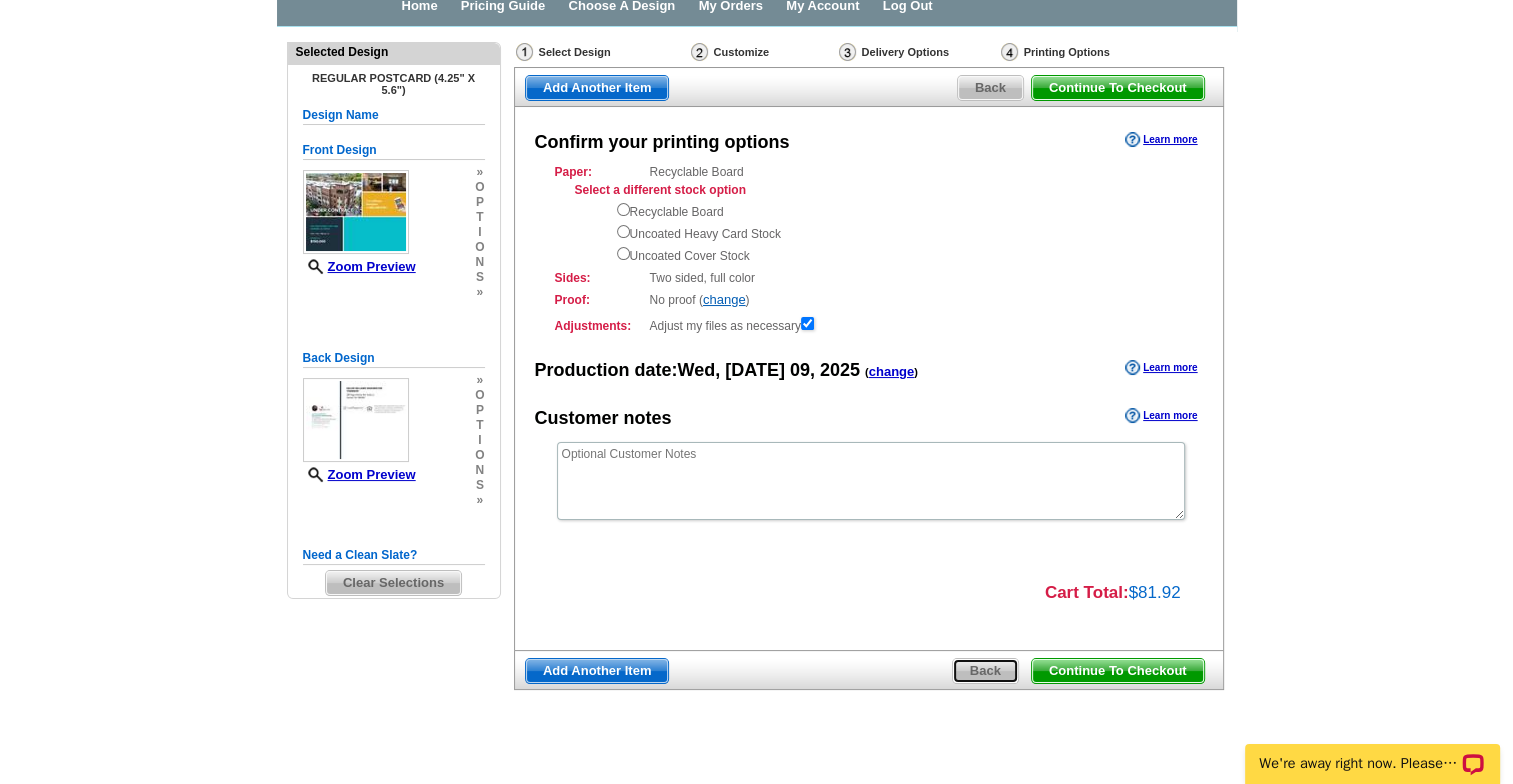 click on "Back" at bounding box center (985, 671) 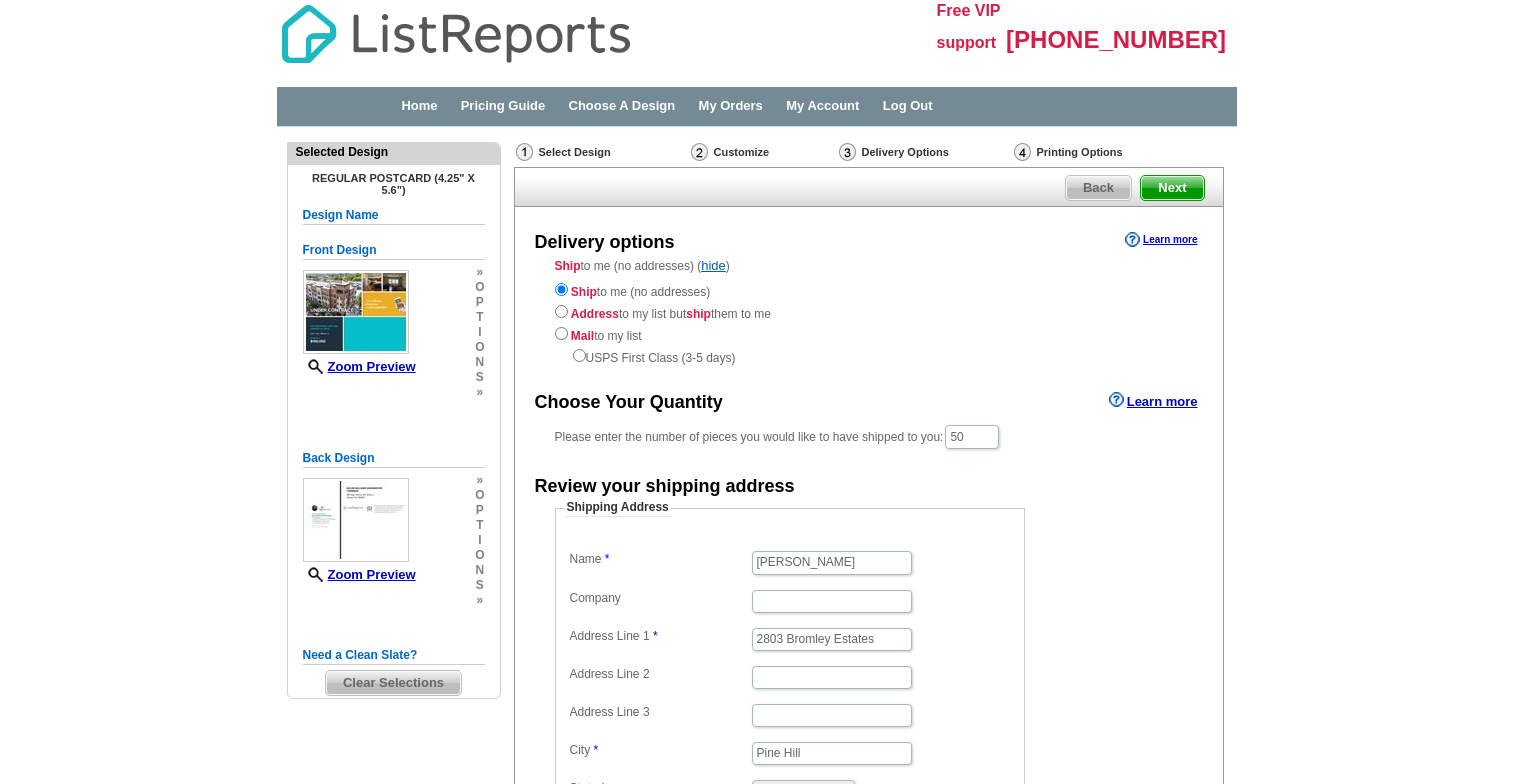 scroll, scrollTop: 0, scrollLeft: 0, axis: both 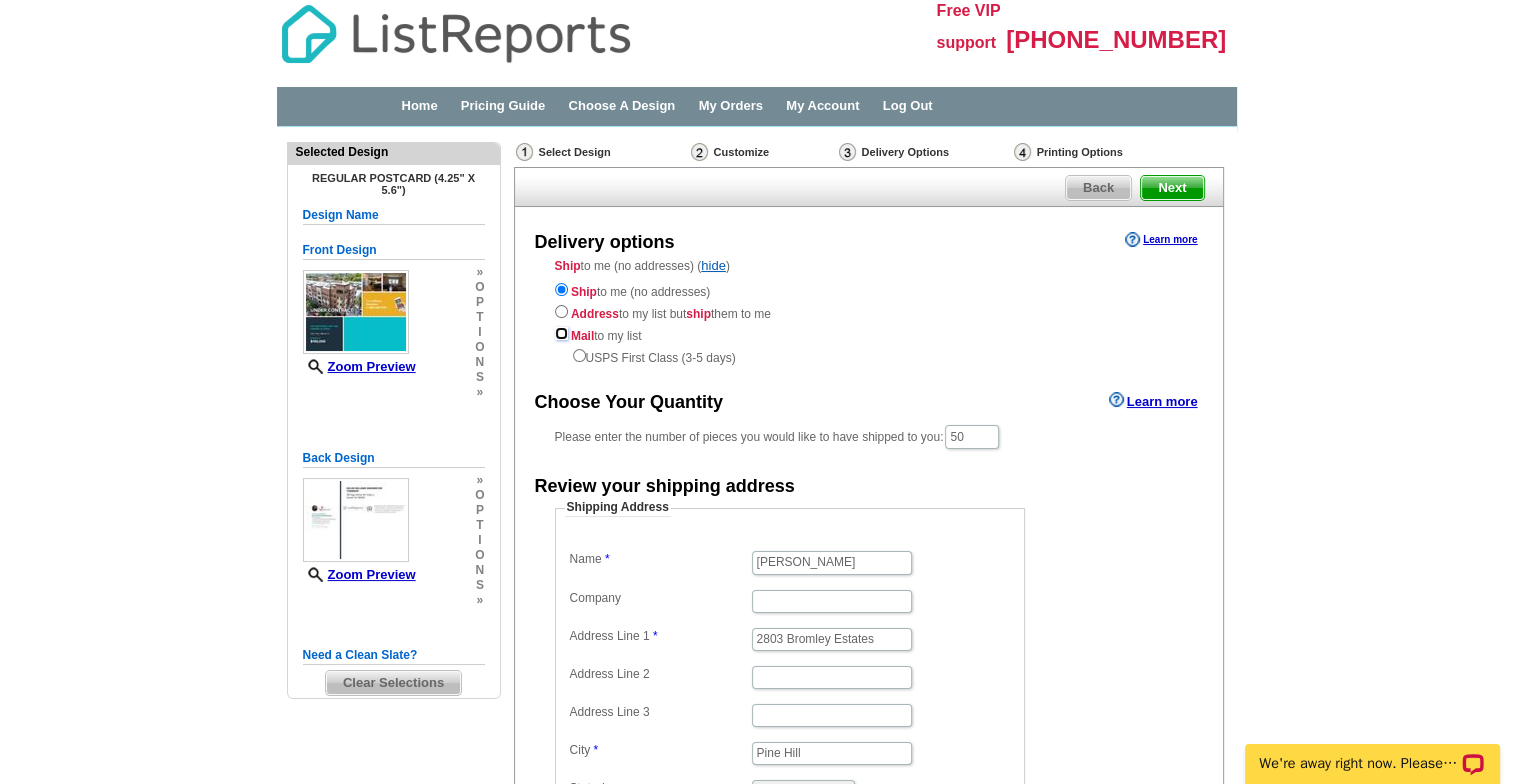 click at bounding box center [561, 333] 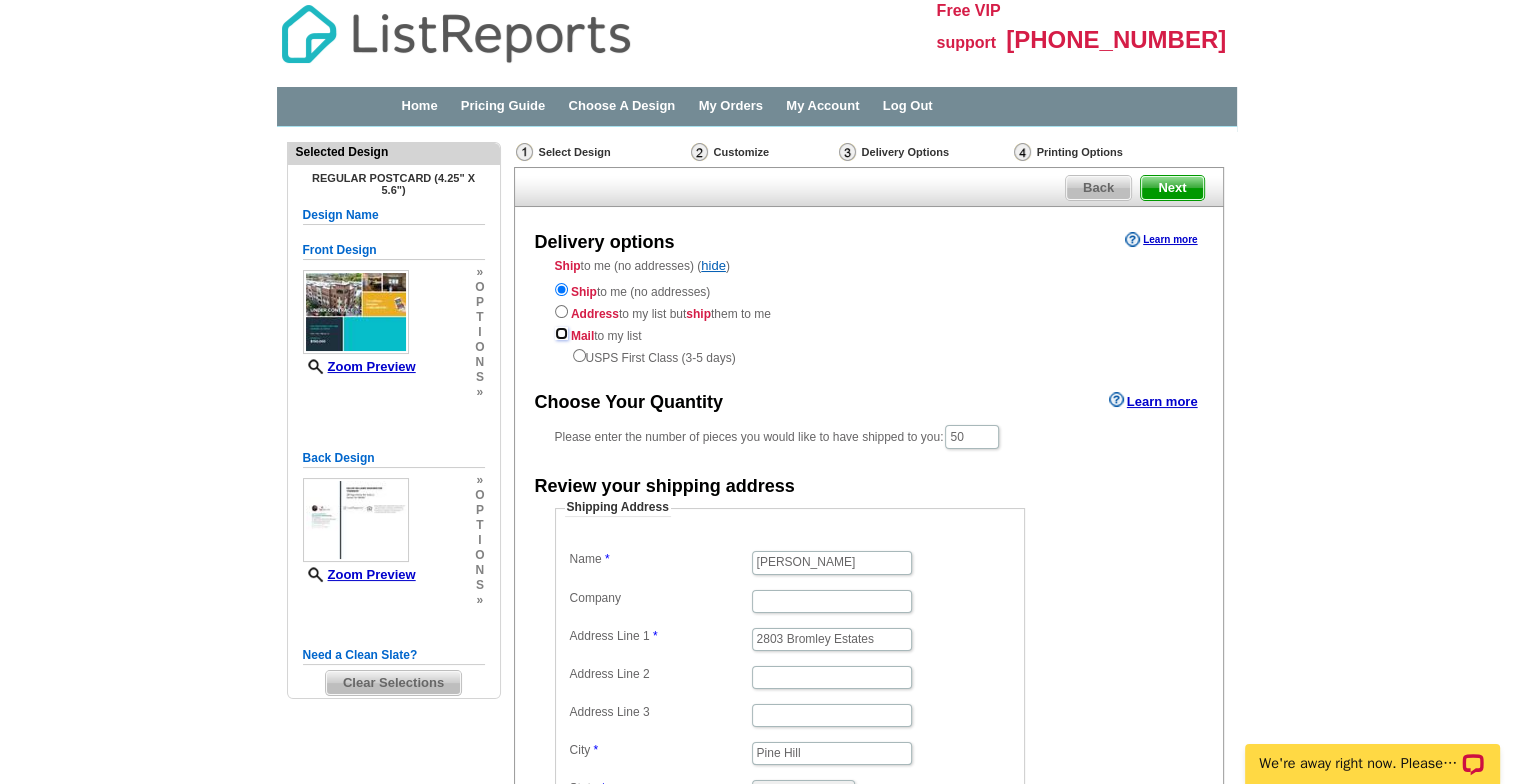 radio on "true" 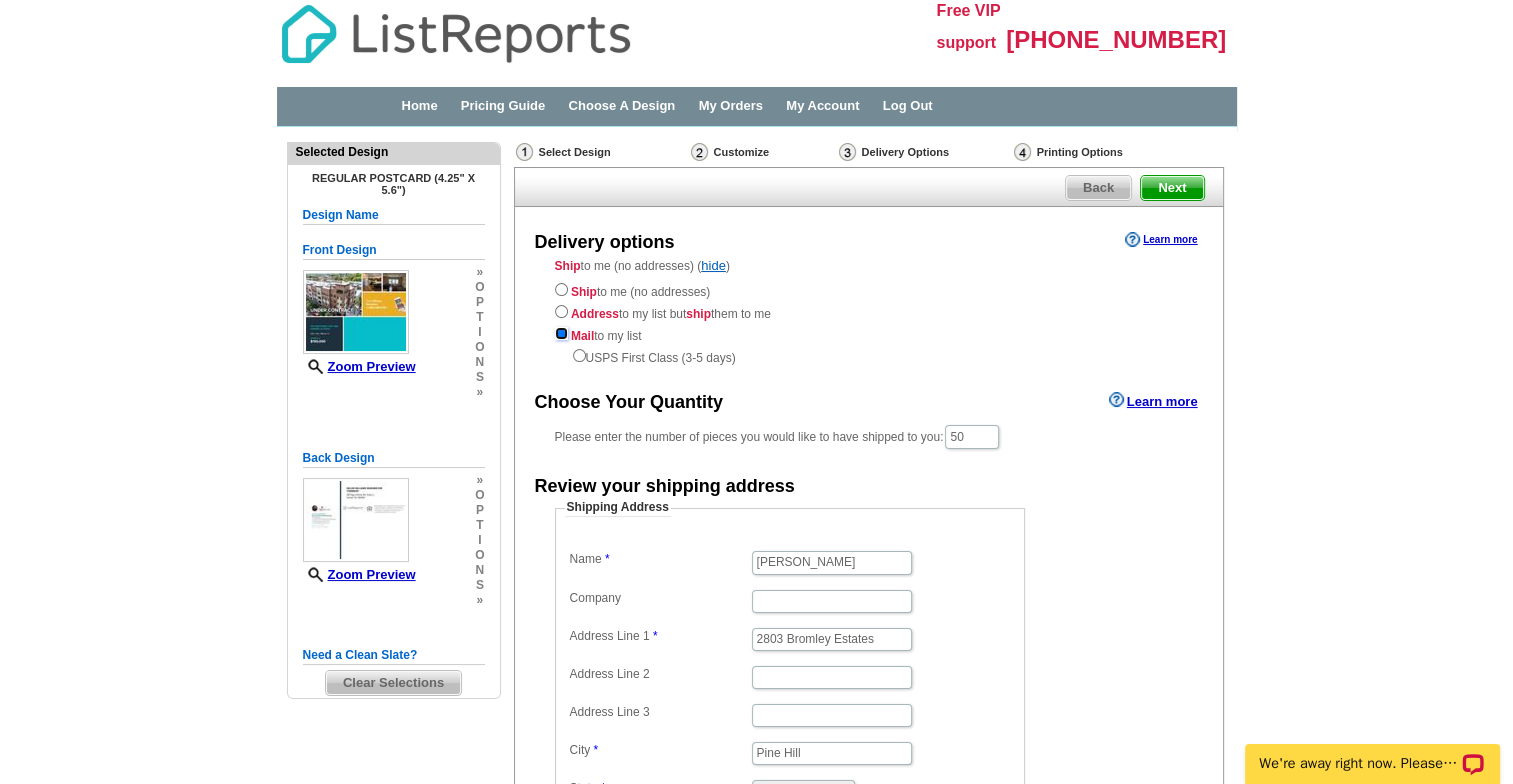 radio on "true" 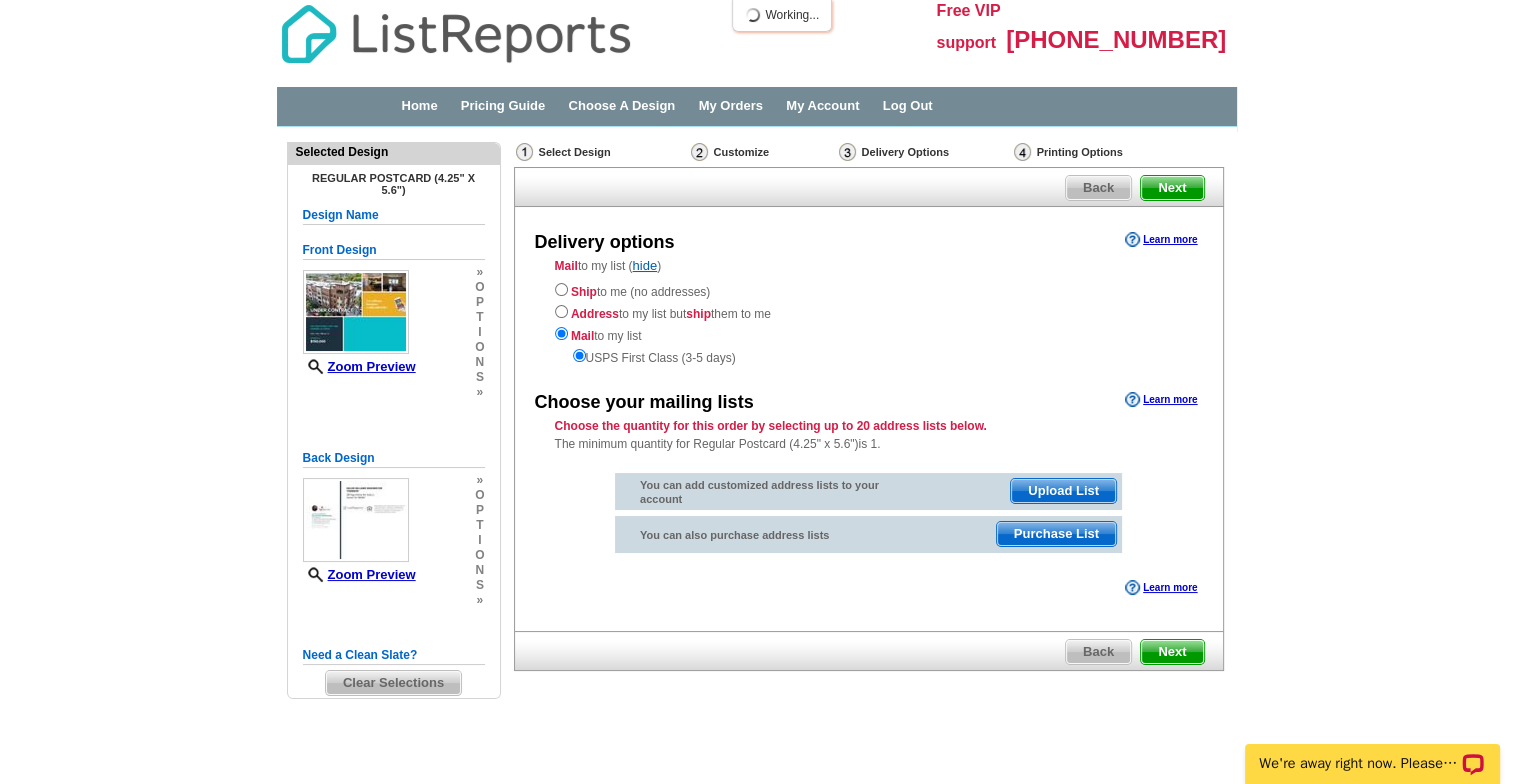 click on "Next" at bounding box center [1172, 652] 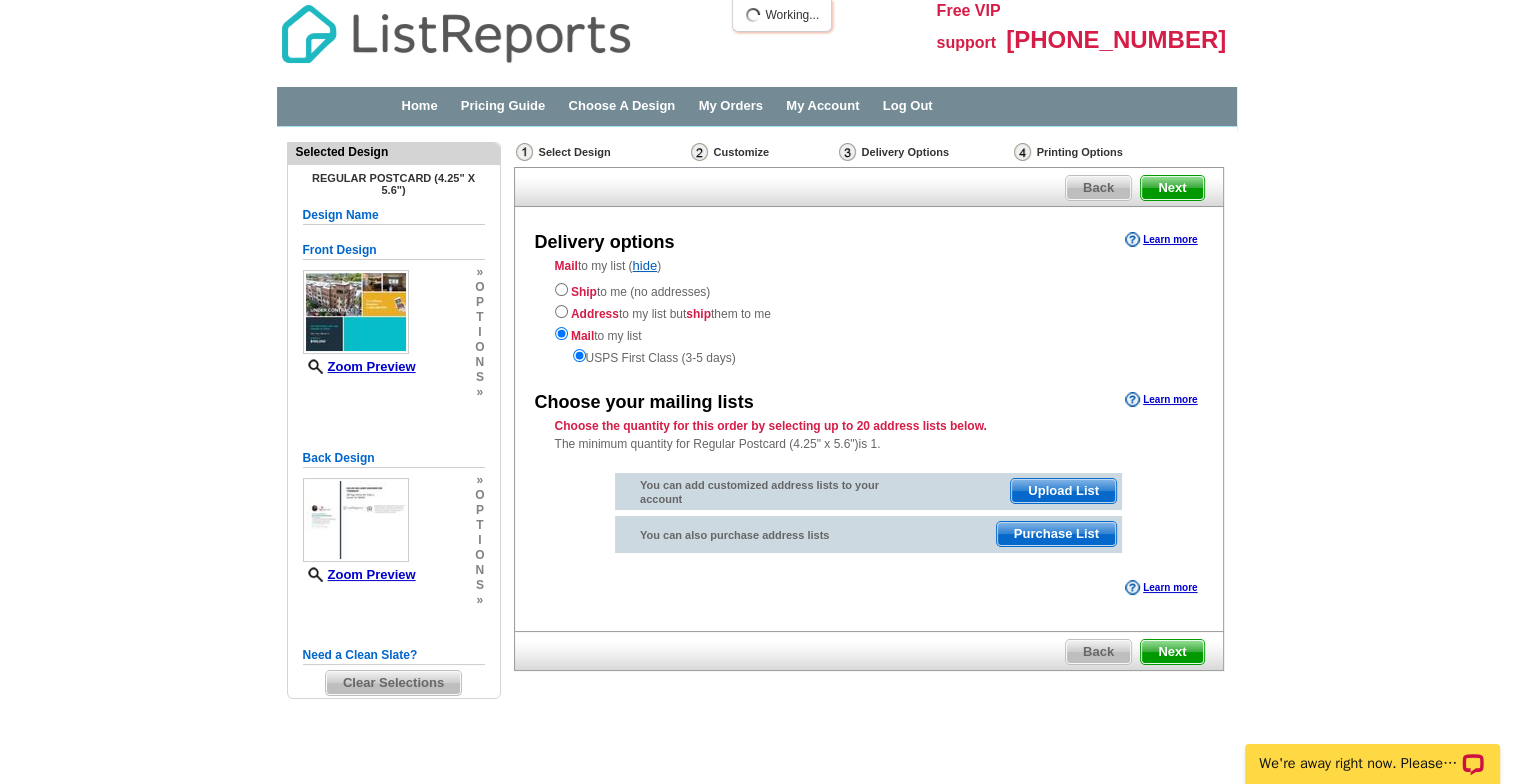 scroll, scrollTop: 0, scrollLeft: 0, axis: both 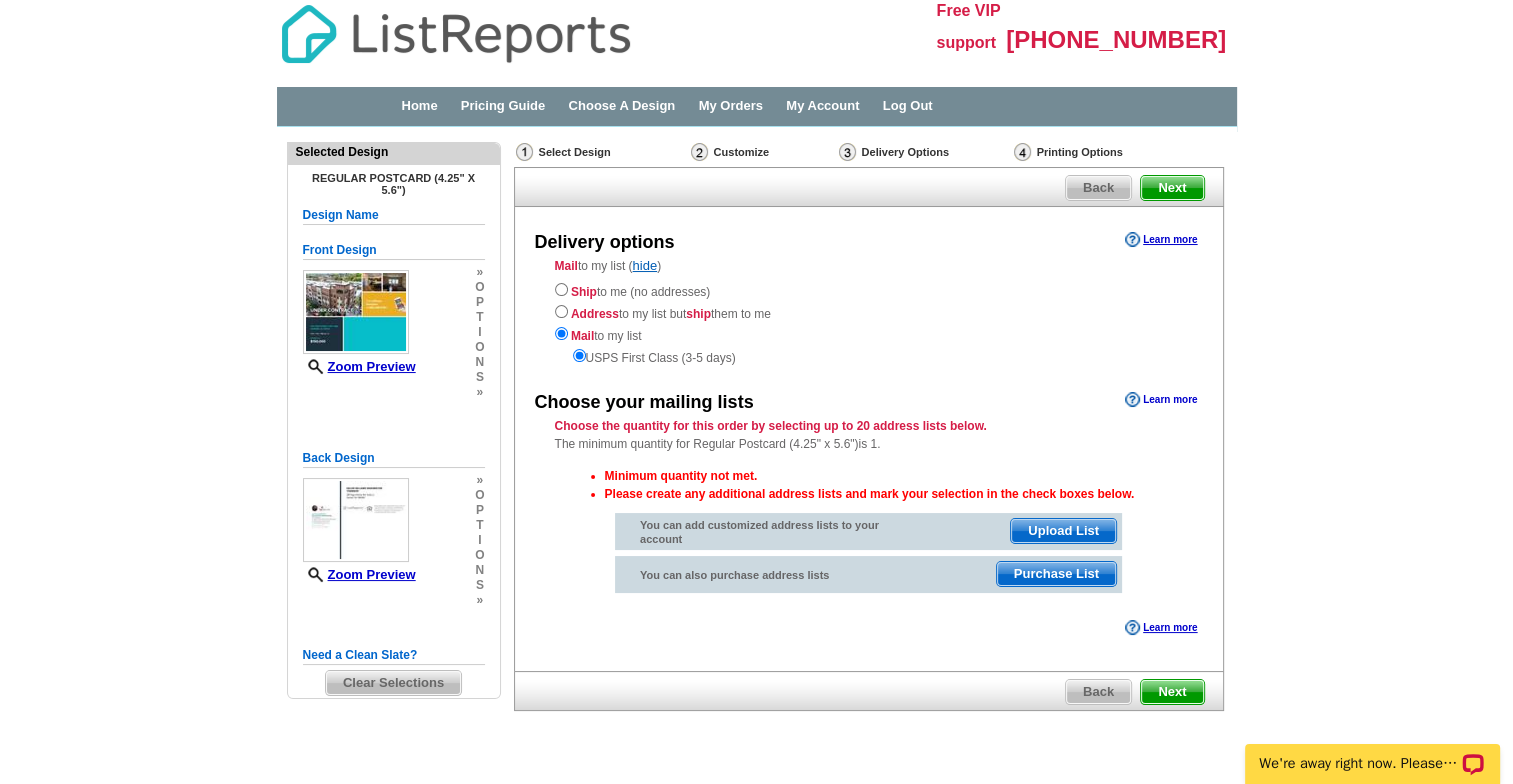 click on "Learn more" at bounding box center (1161, 400) 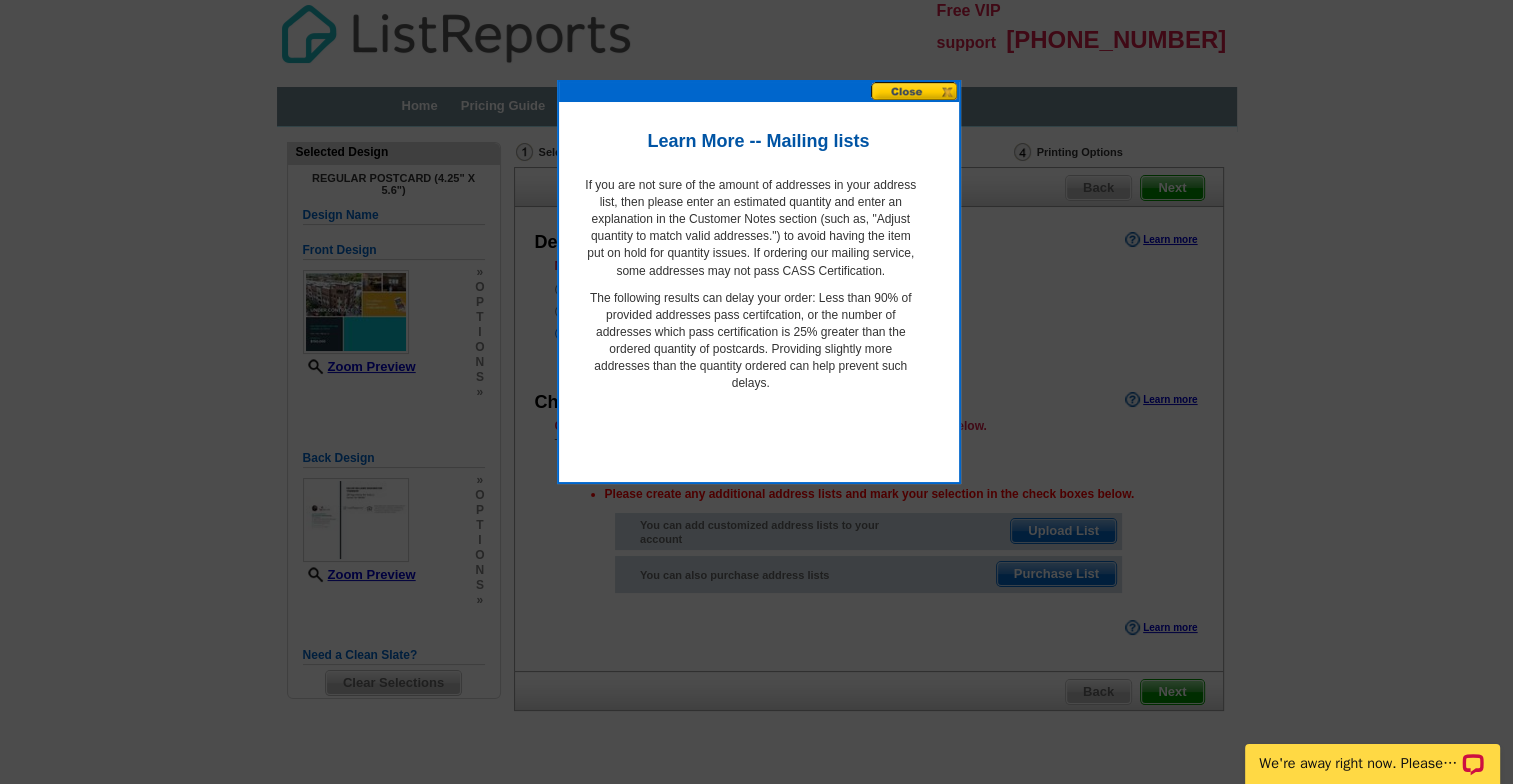 click at bounding box center [915, 91] 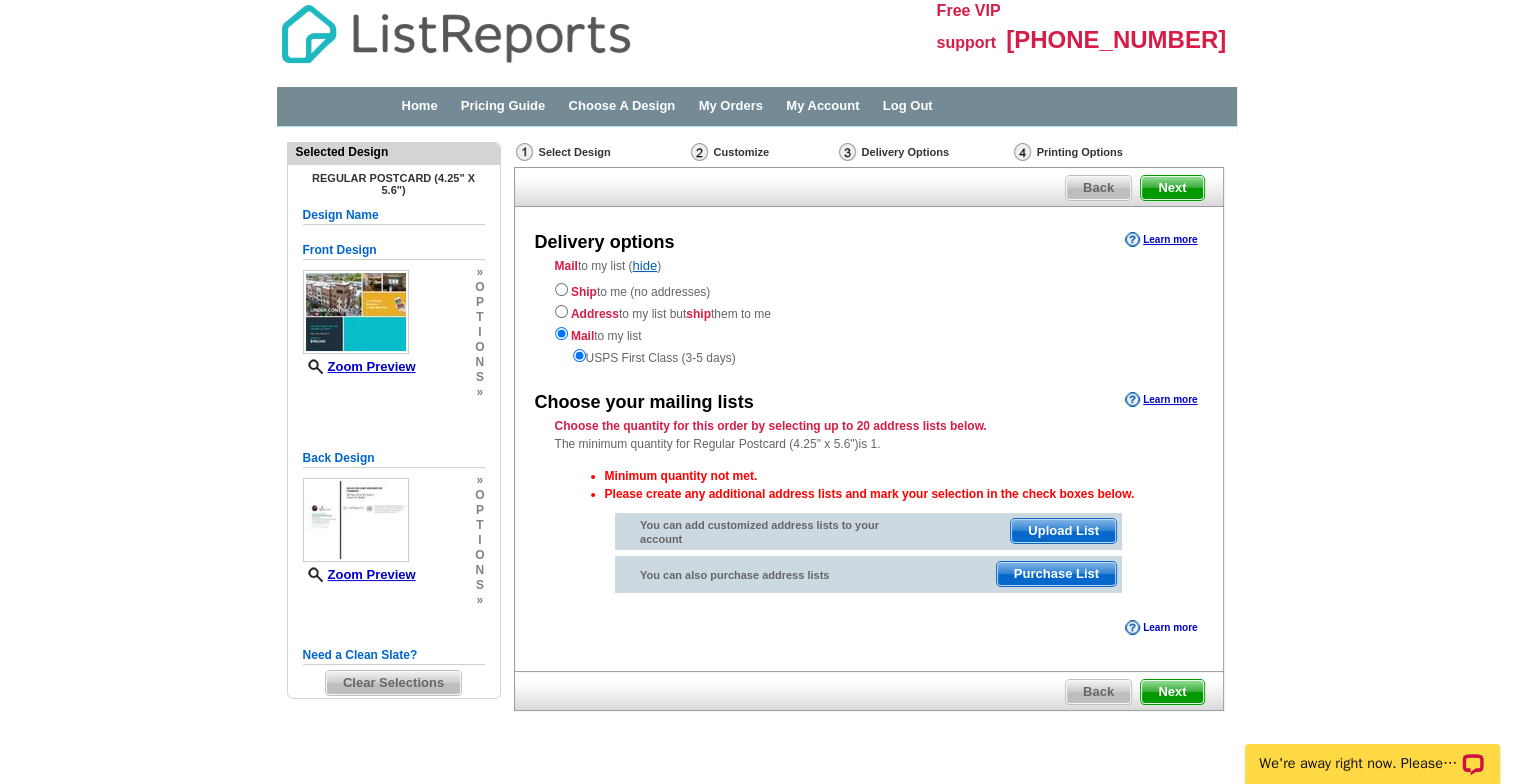 click on "Learn more" at bounding box center (1161, 628) 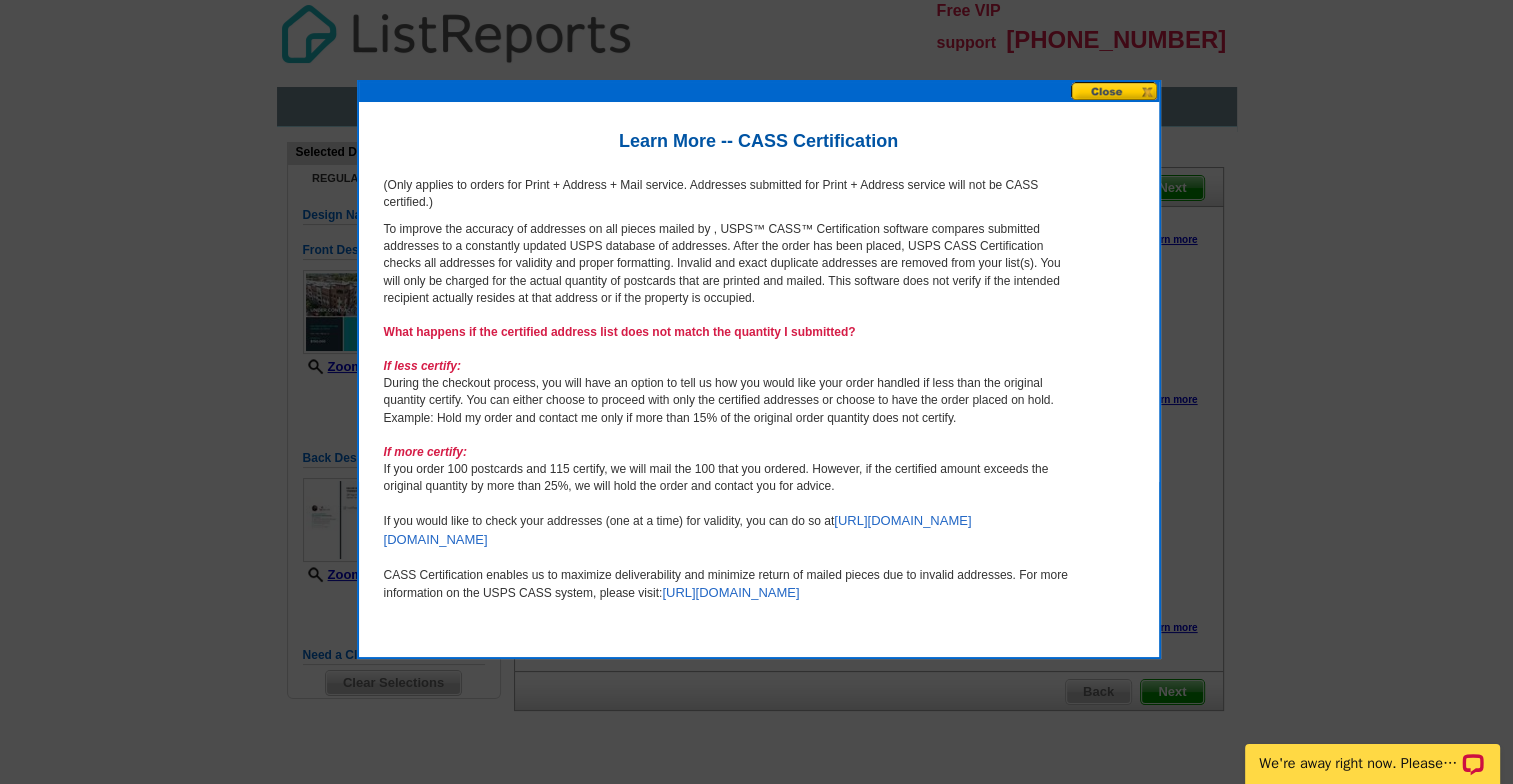 click at bounding box center (1115, 91) 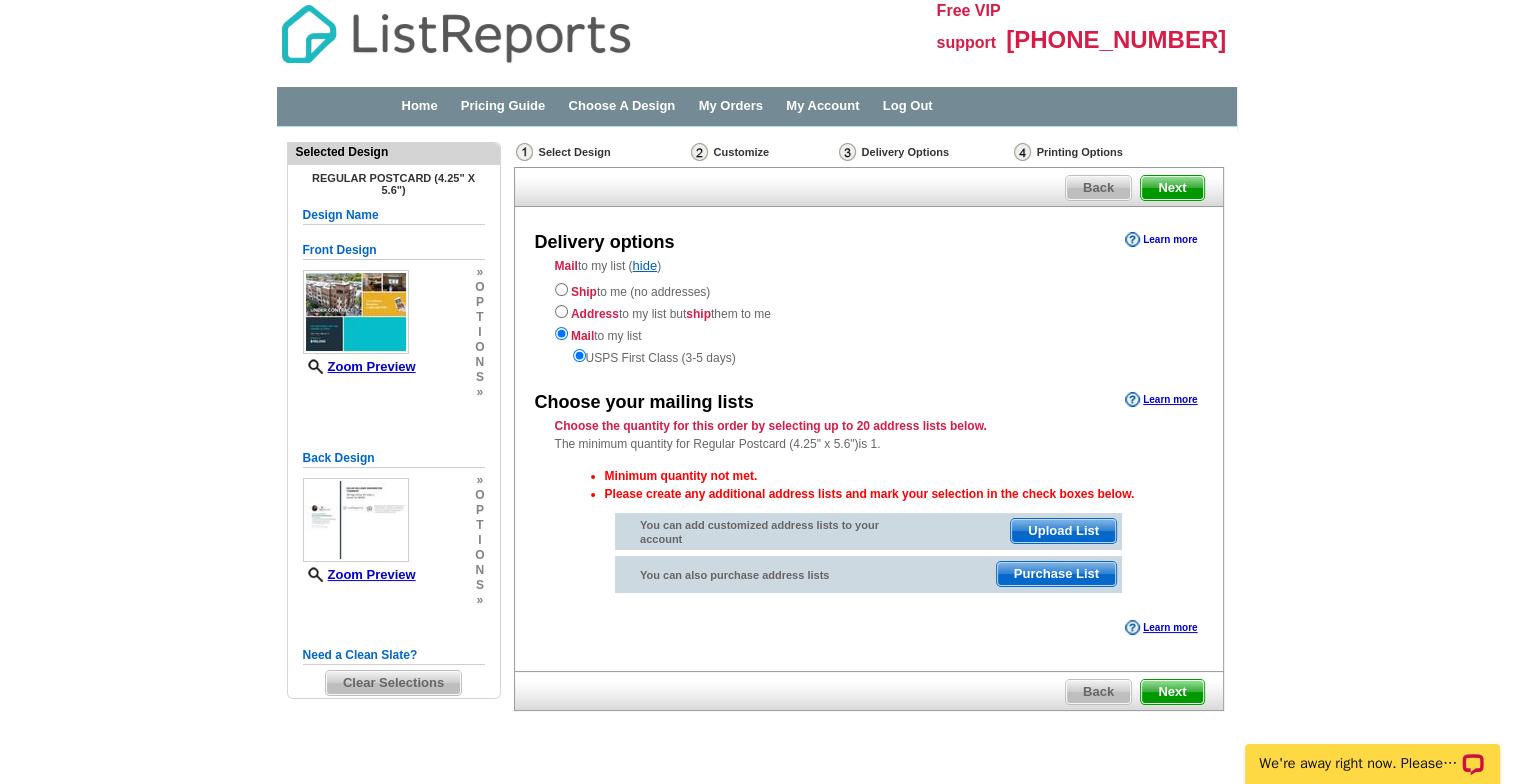 click on "Learn more" at bounding box center (1161, 240) 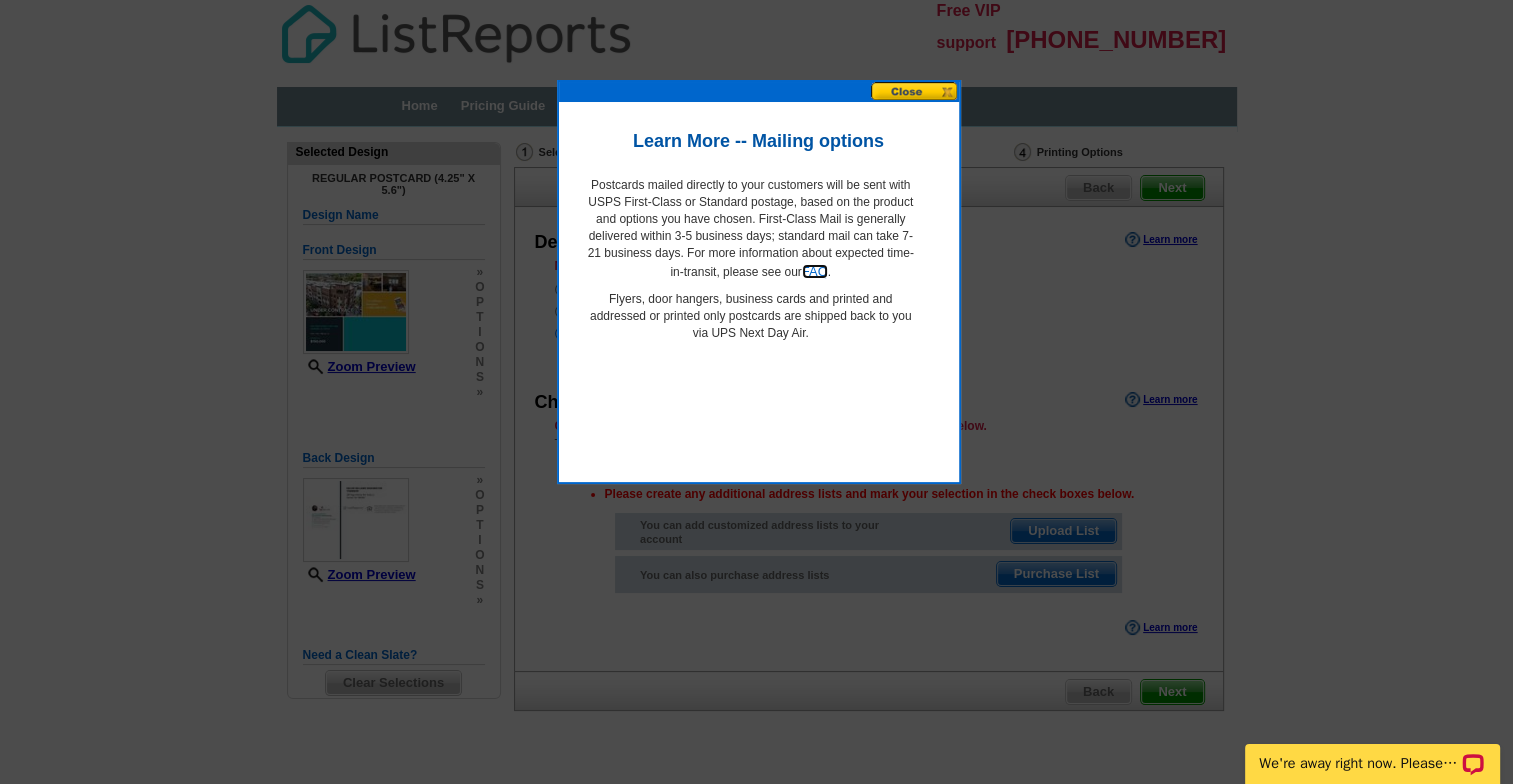 click on "FAQ" at bounding box center [815, 271] 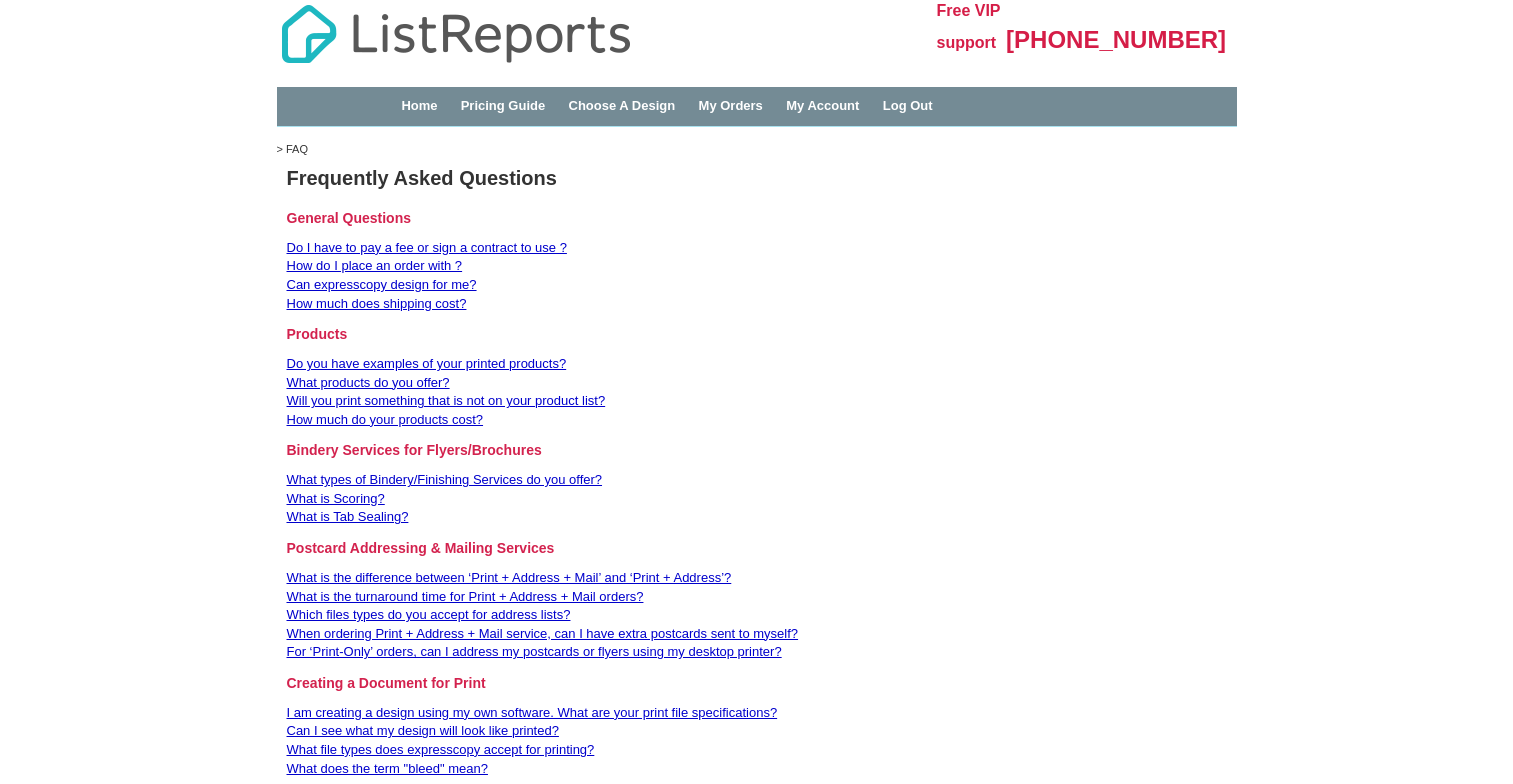 scroll, scrollTop: 2150, scrollLeft: 0, axis: vertical 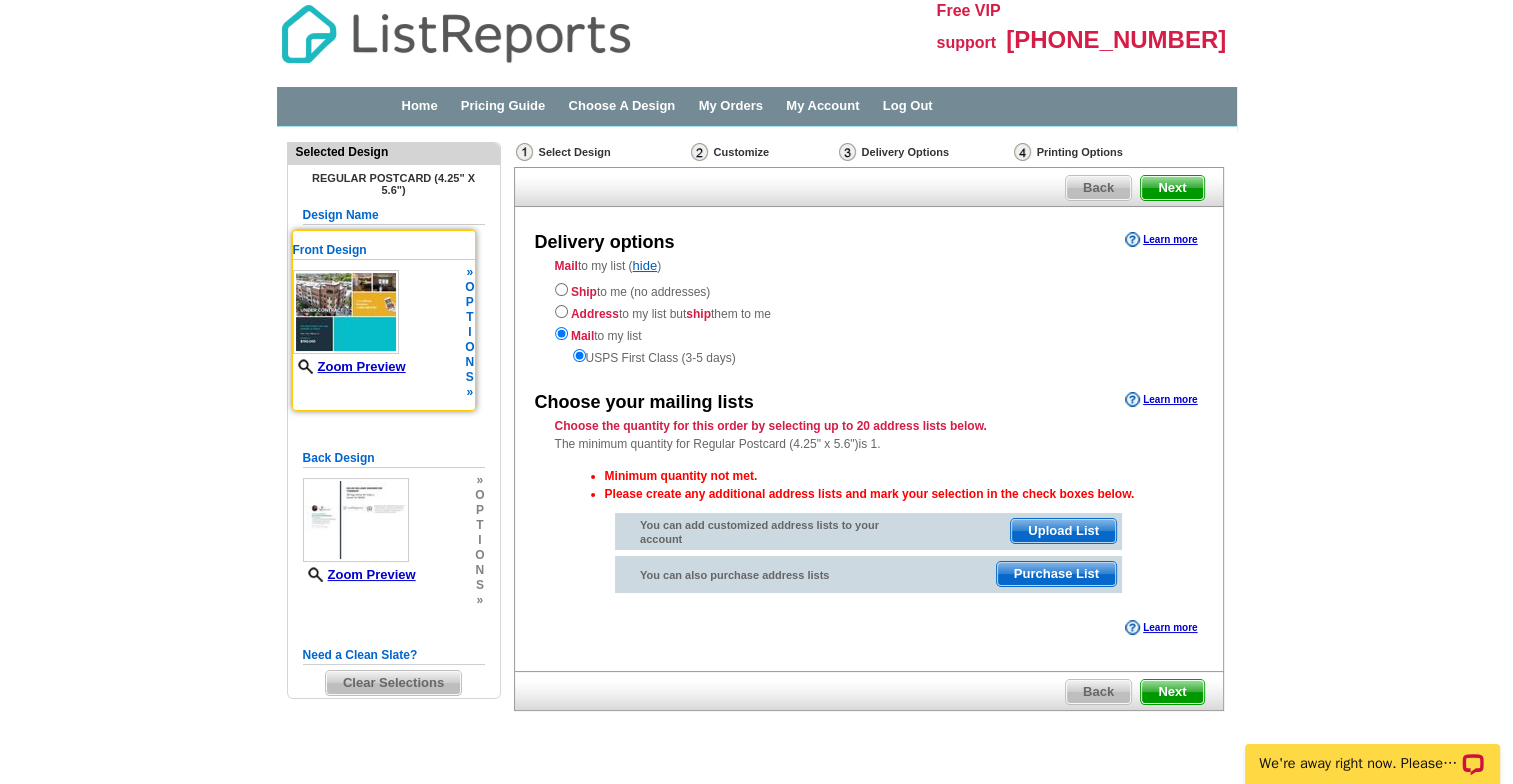 click at bounding box center (346, 312) 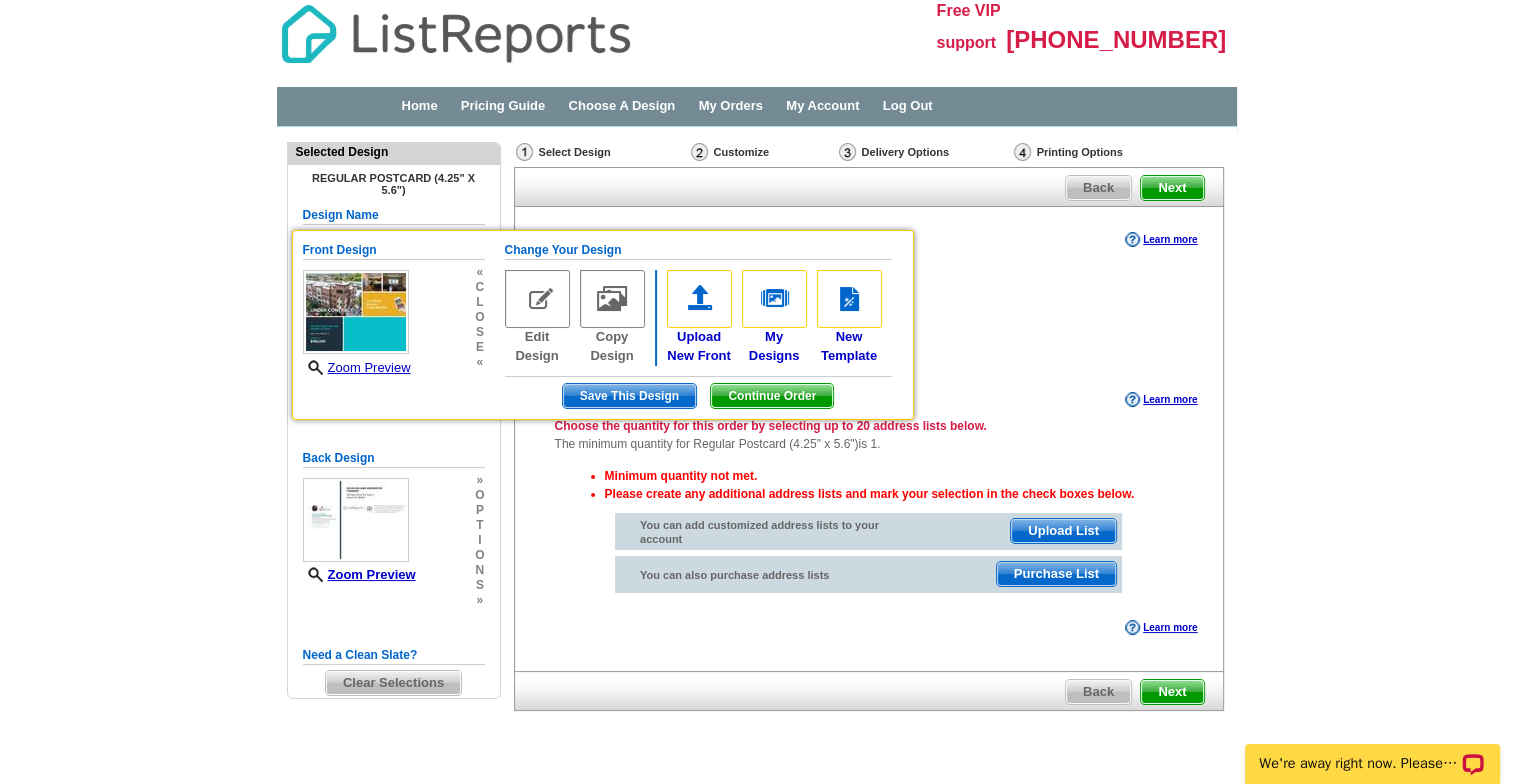 click on "Ship  to me (no addresses)
Address  to my list but  ship  them to me
Mail  to my list
USPS First Class                                                    (3-5 days)" at bounding box center [869, 323] 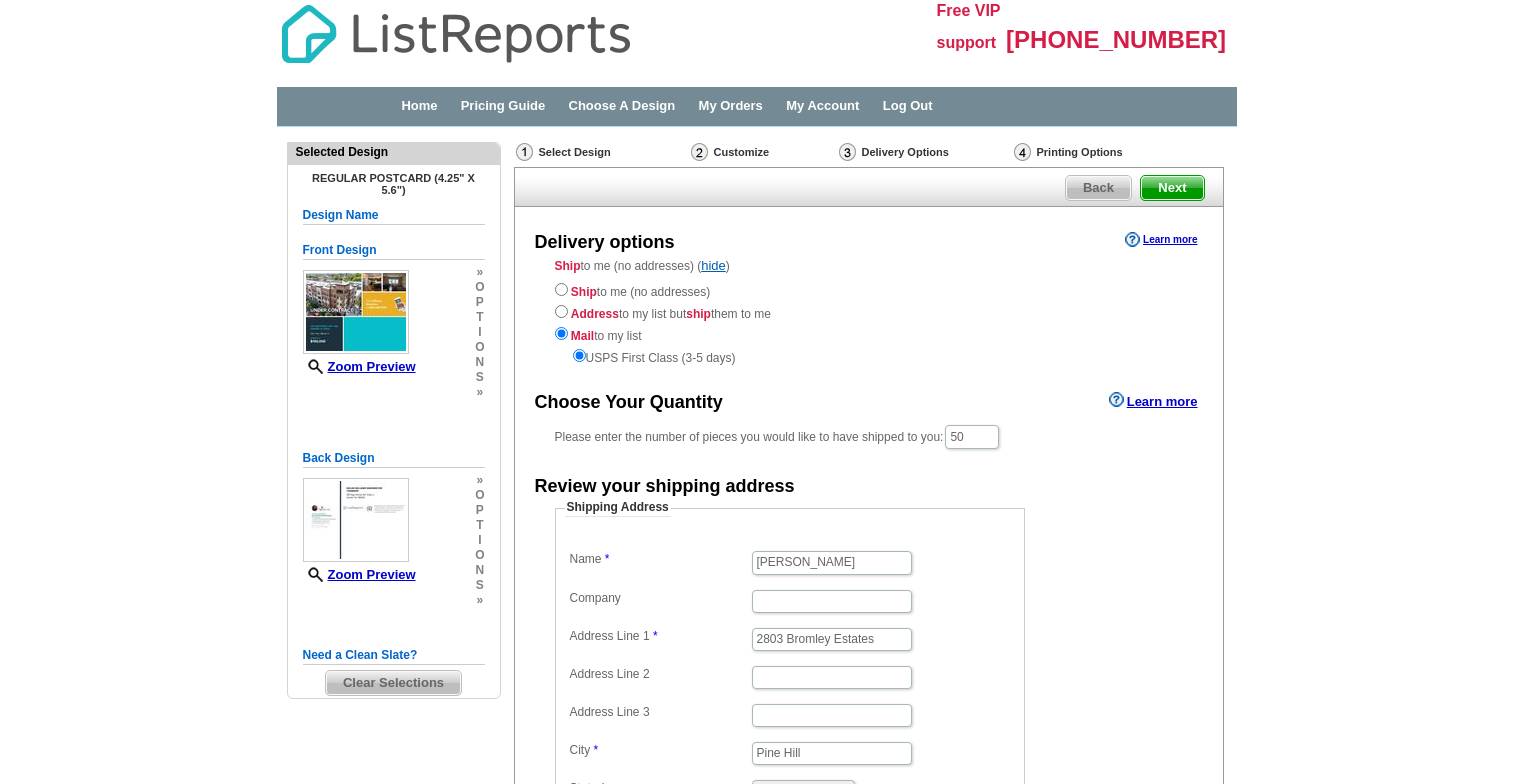 scroll, scrollTop: 0, scrollLeft: 0, axis: both 